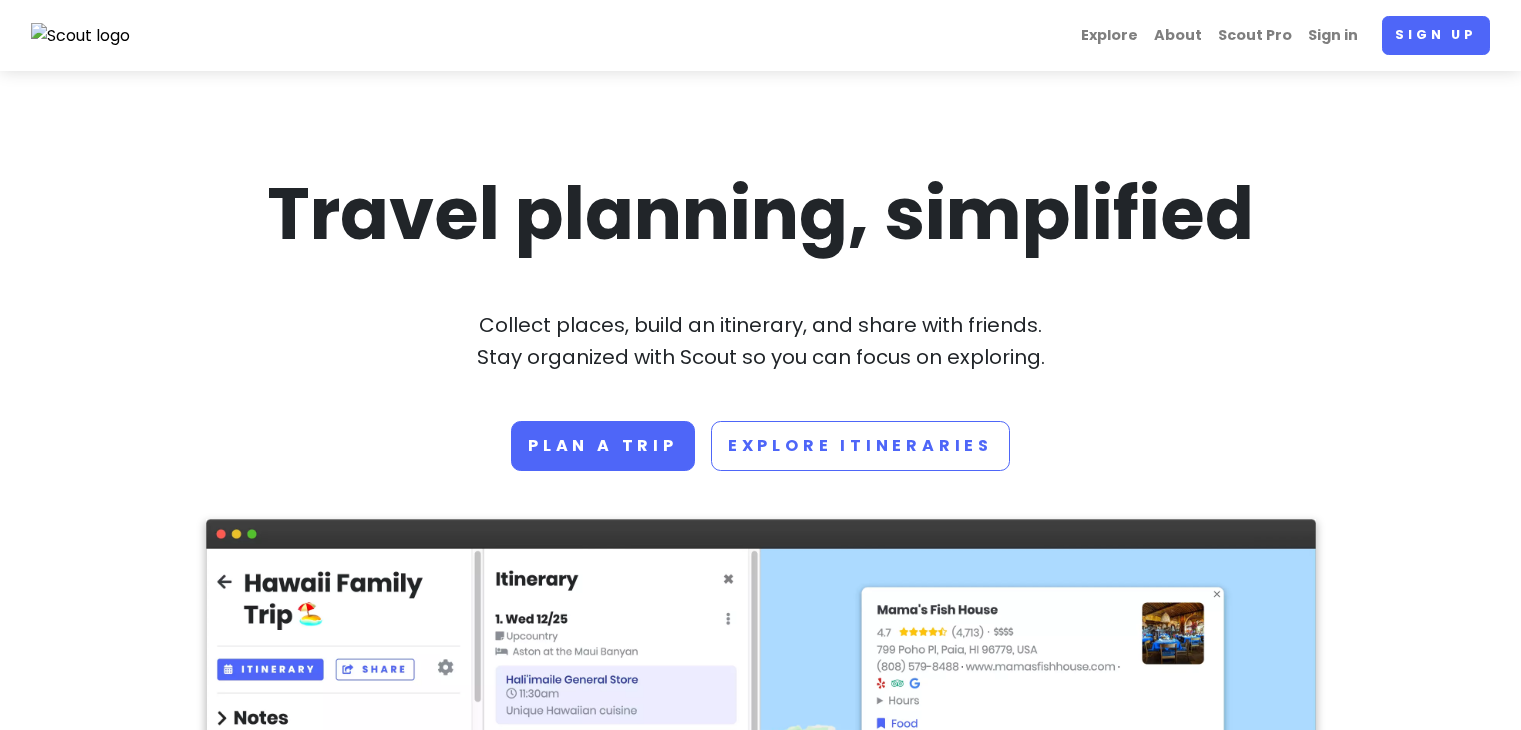scroll, scrollTop: 0, scrollLeft: 0, axis: both 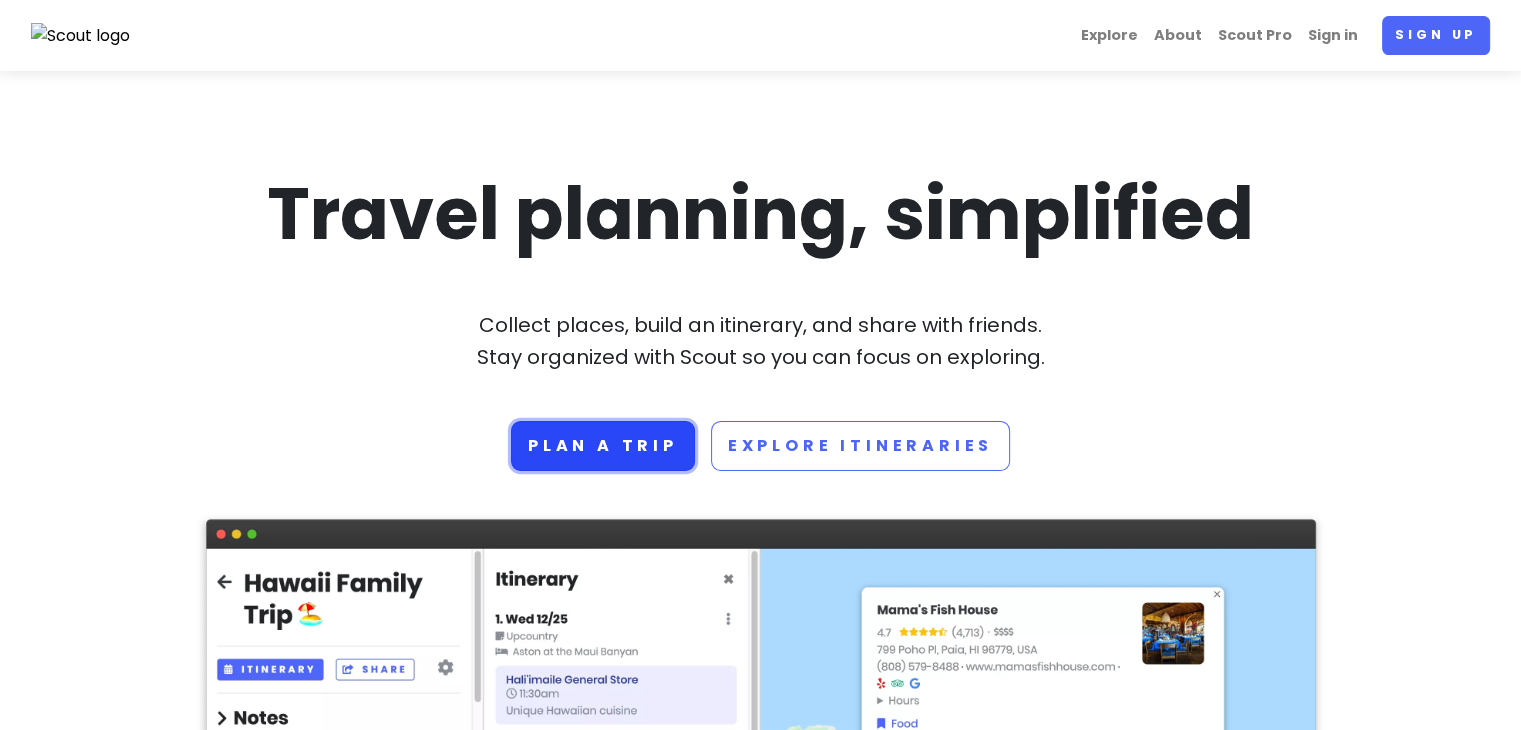 click on "Plan a trip" at bounding box center (603, 446) 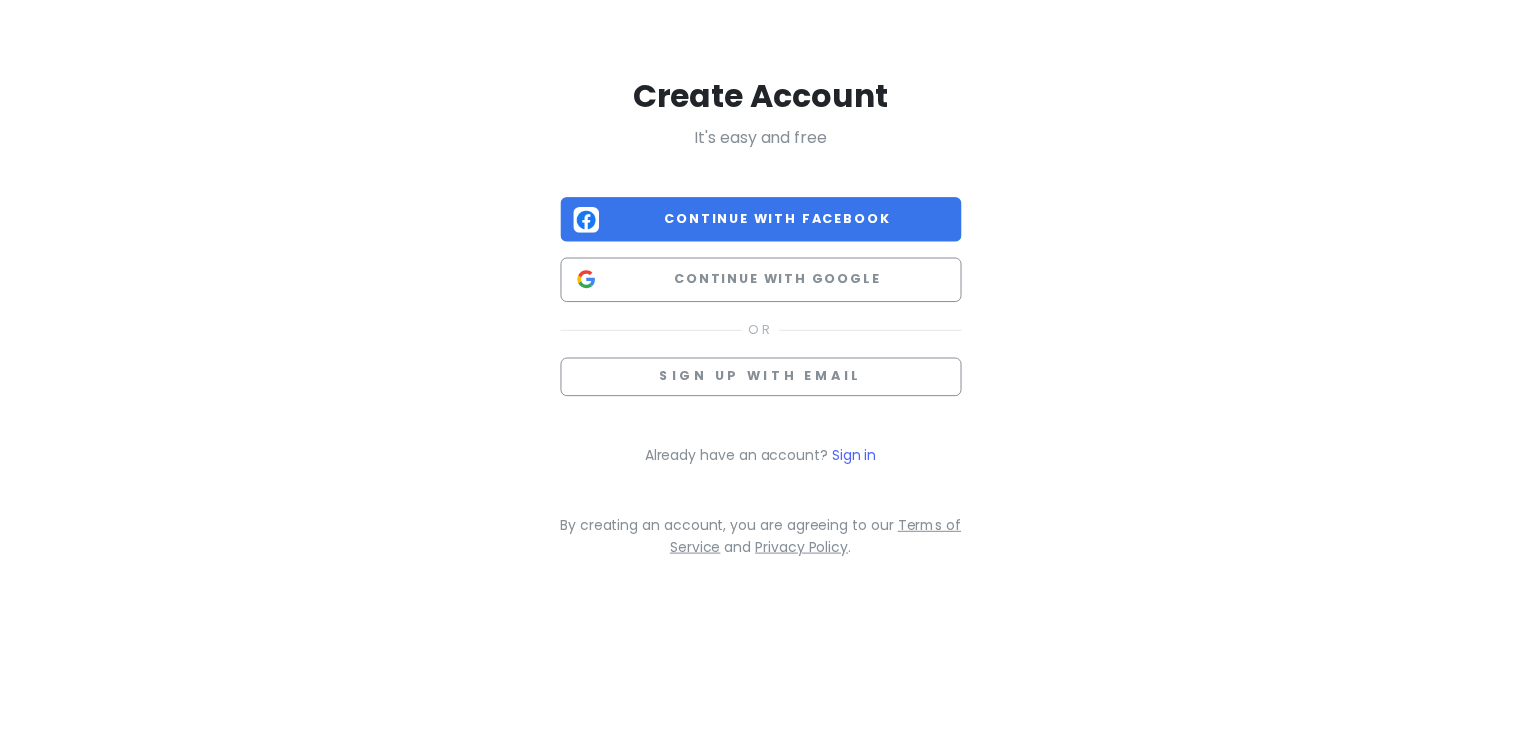 scroll, scrollTop: 0, scrollLeft: 0, axis: both 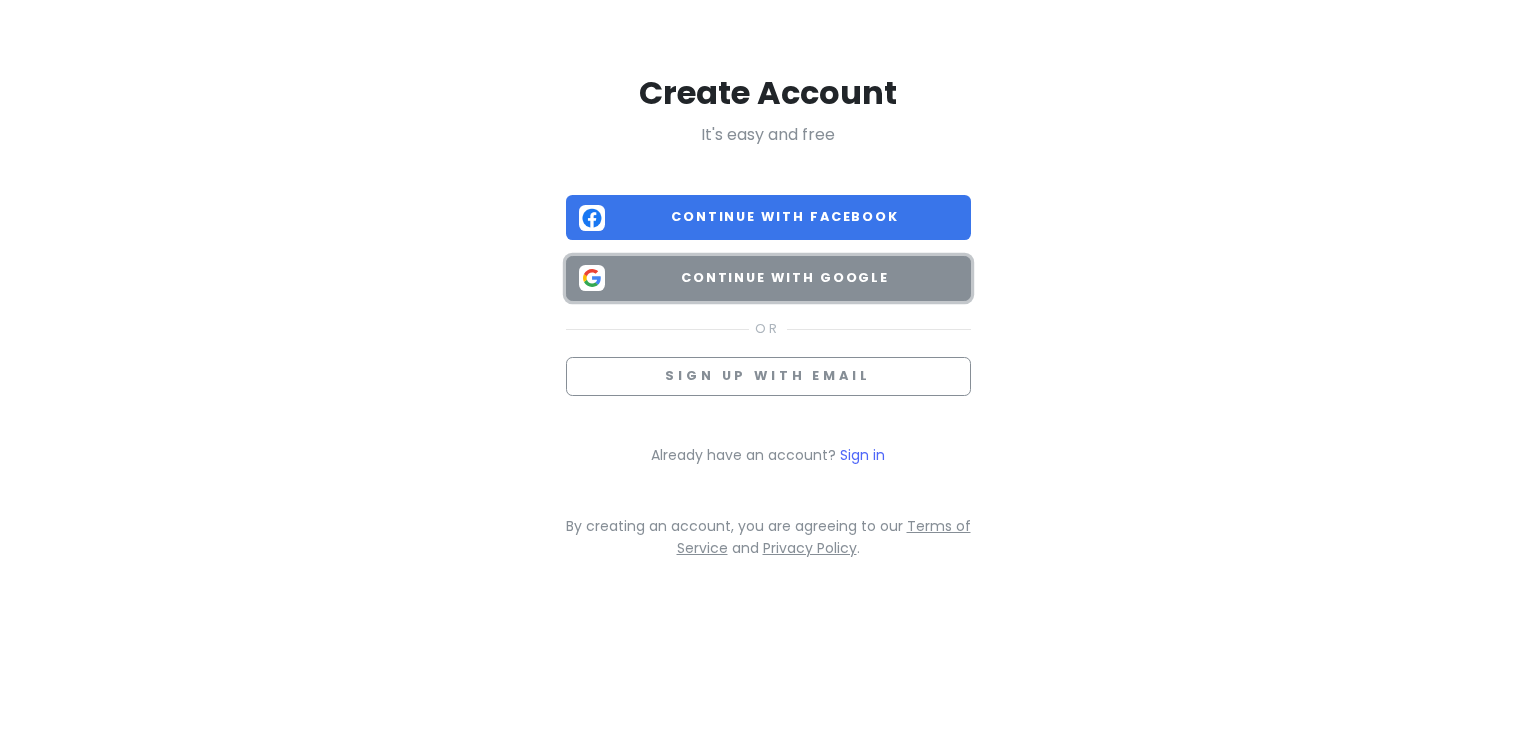 click on "Continue with Google" at bounding box center (785, 278) 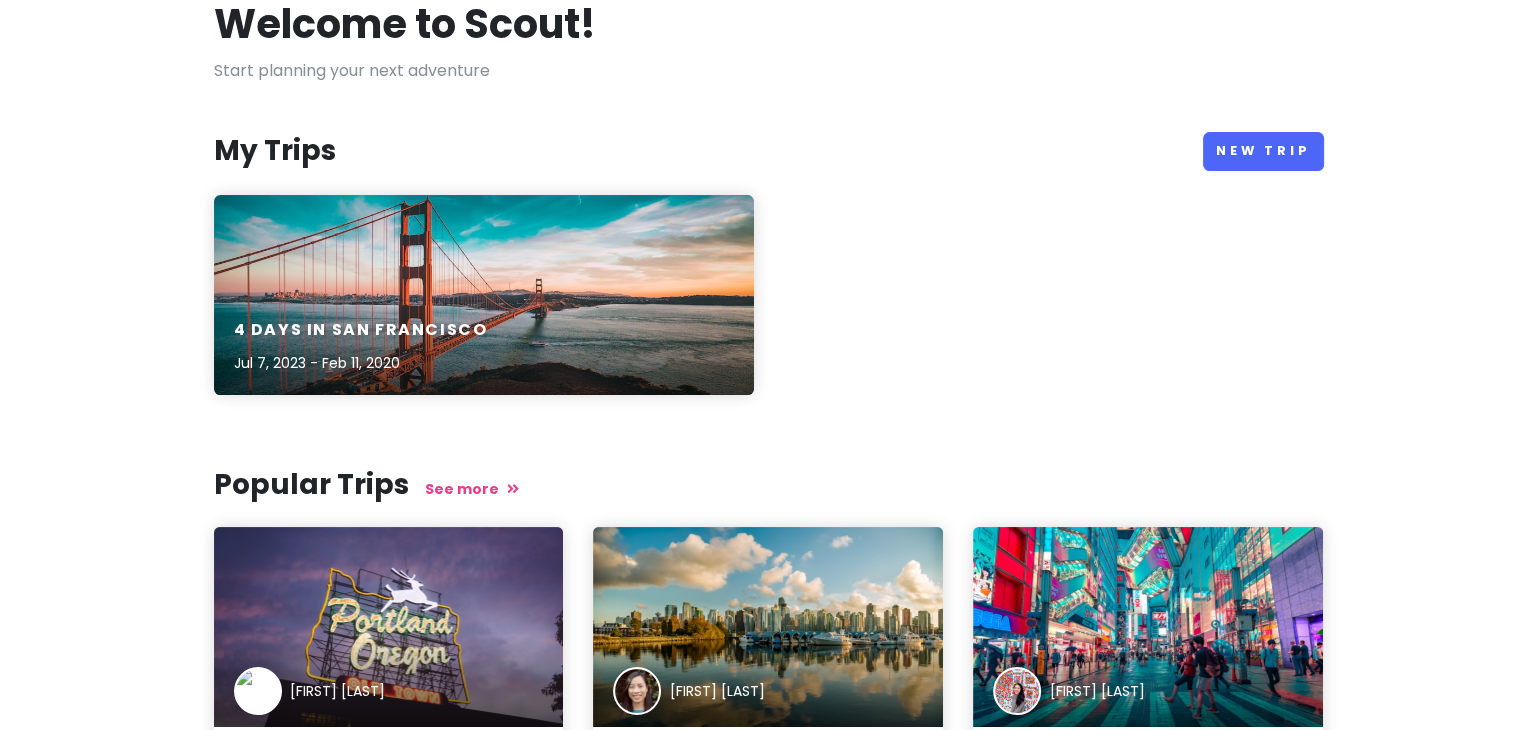 scroll, scrollTop: 0, scrollLeft: 0, axis: both 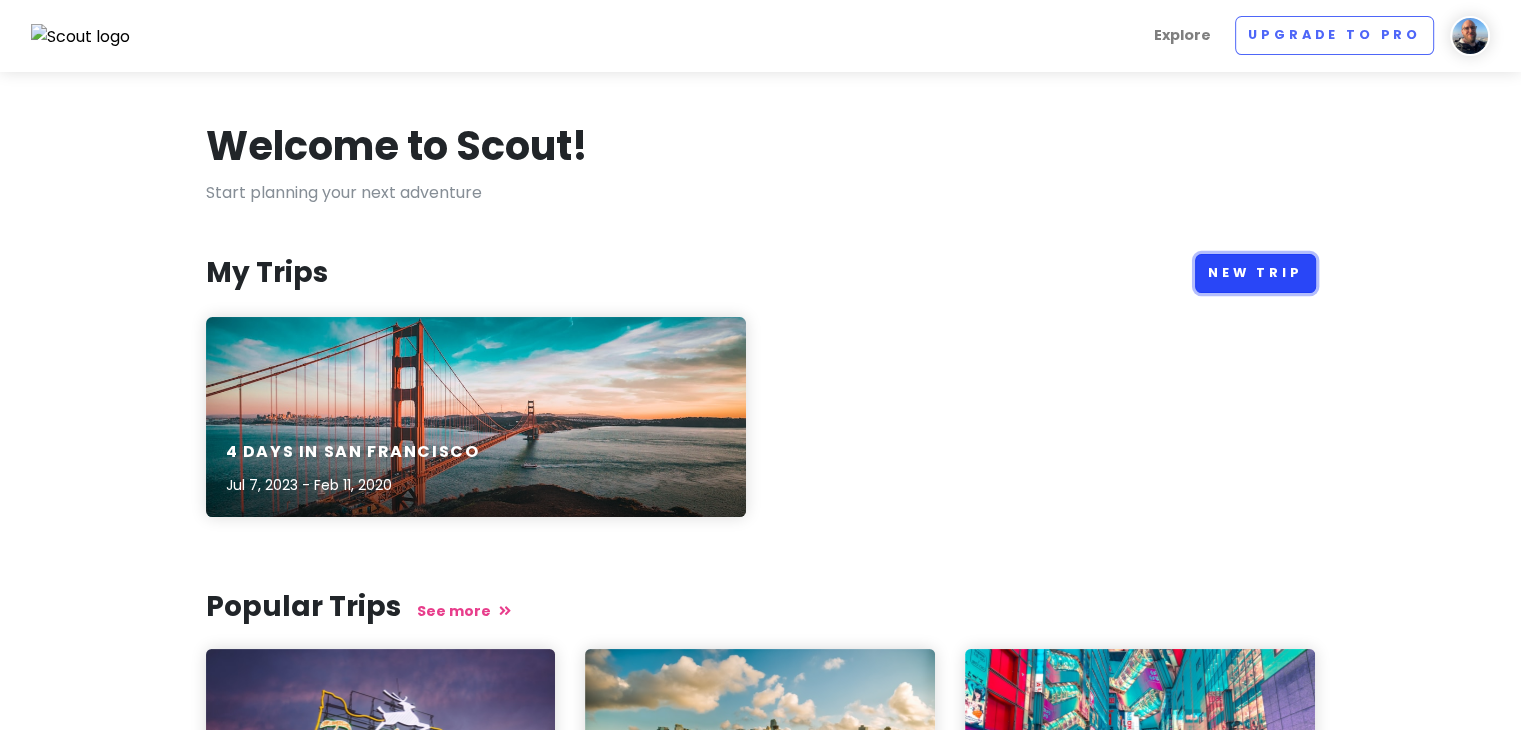 click on "New Trip" at bounding box center (1255, 273) 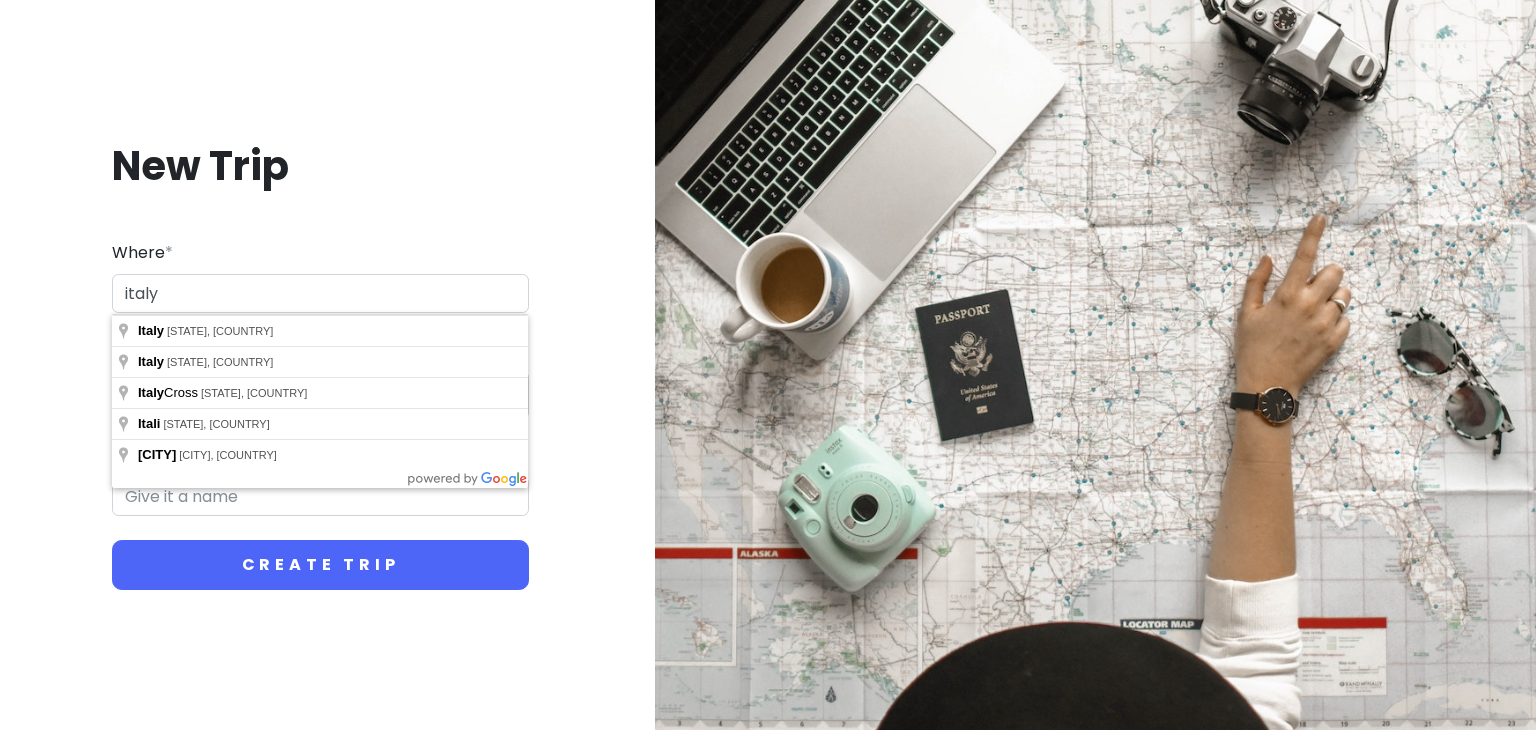 type on "italy" 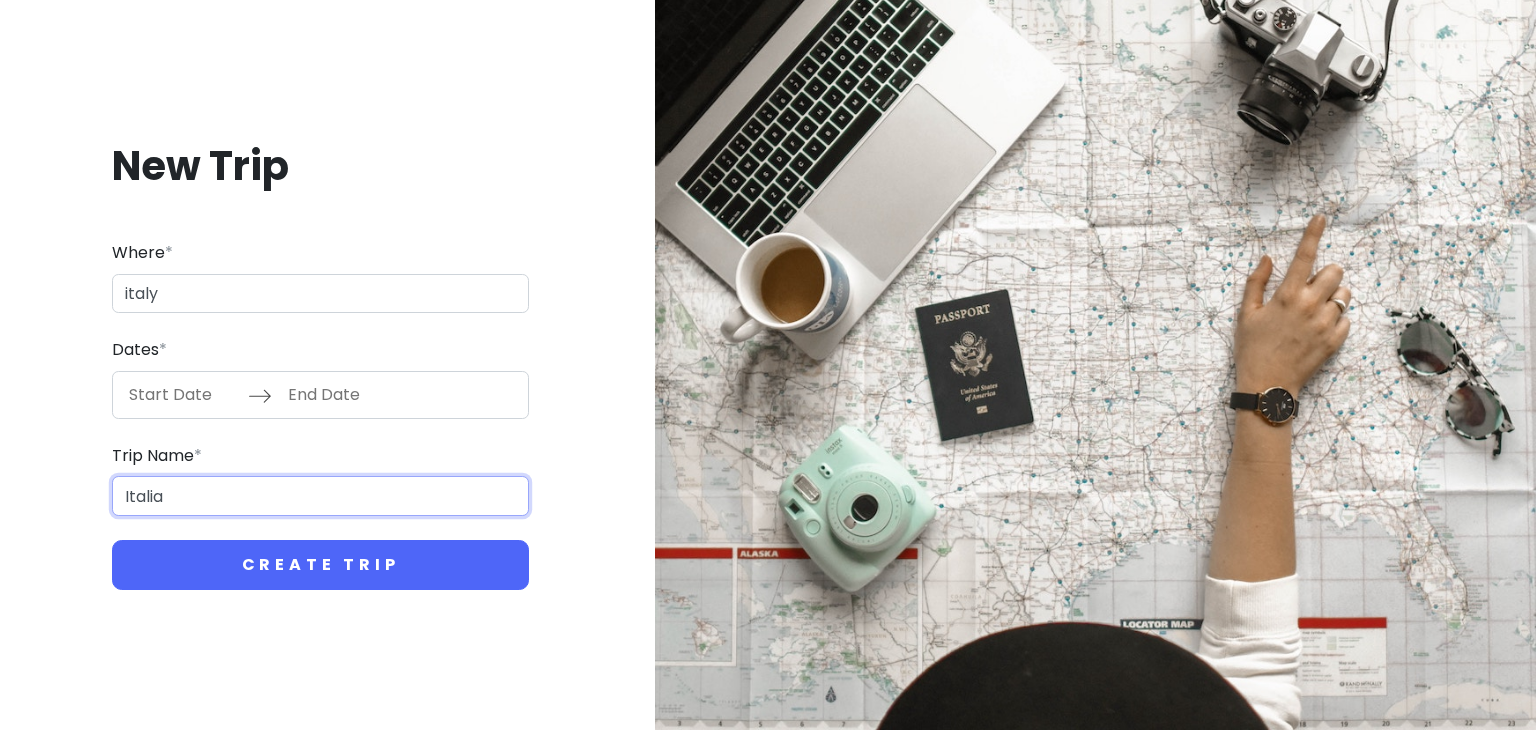 type on "Italia" 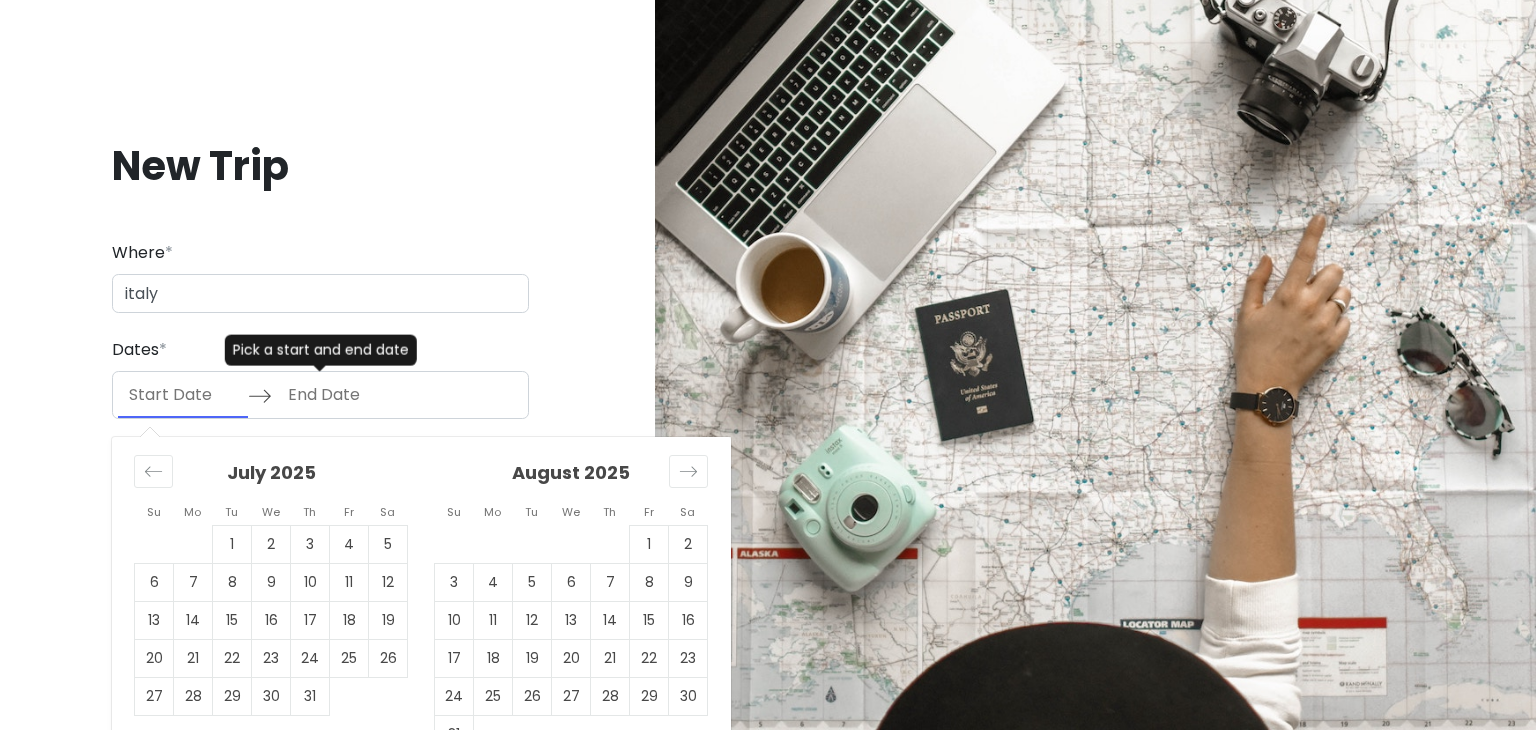 click at bounding box center [183, 395] 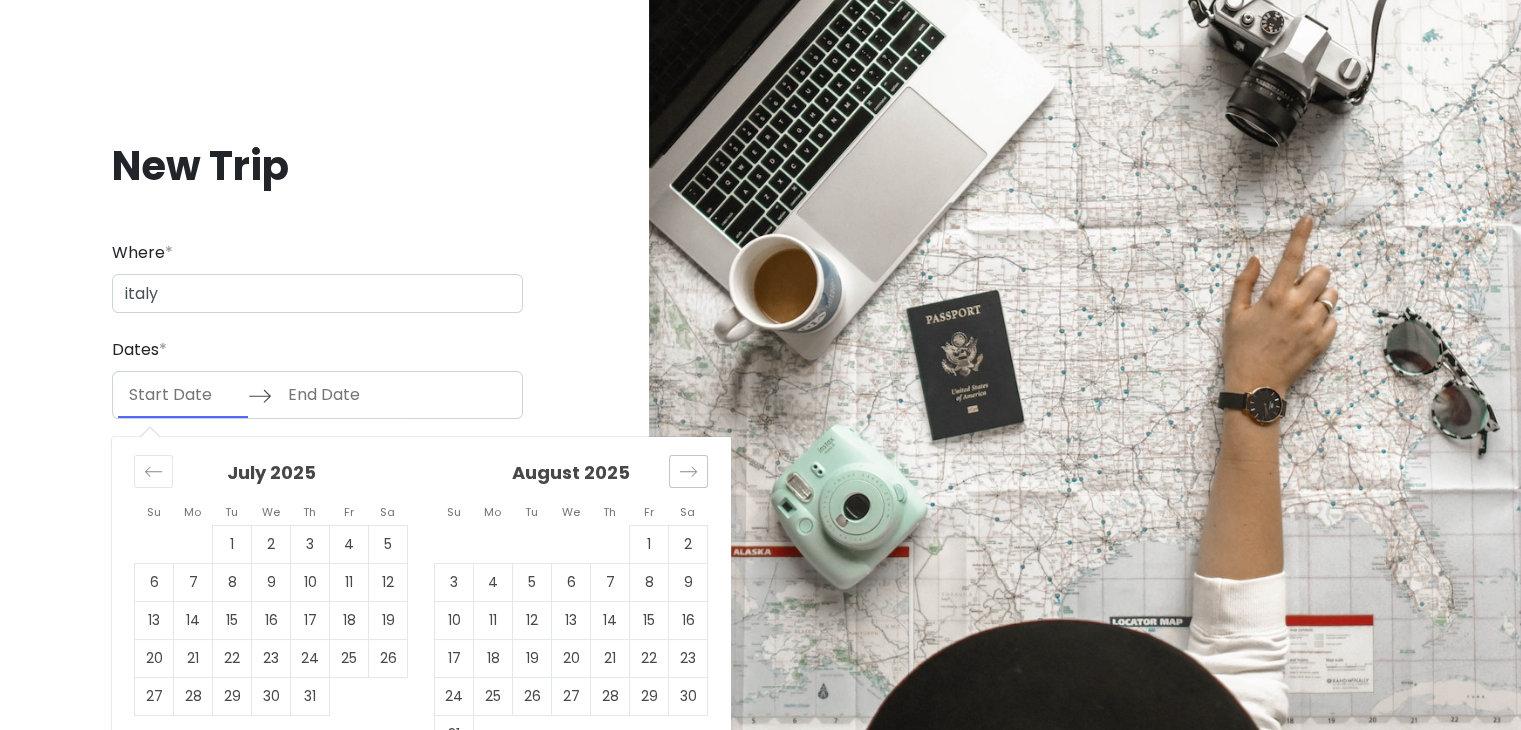 click at bounding box center (688, 471) 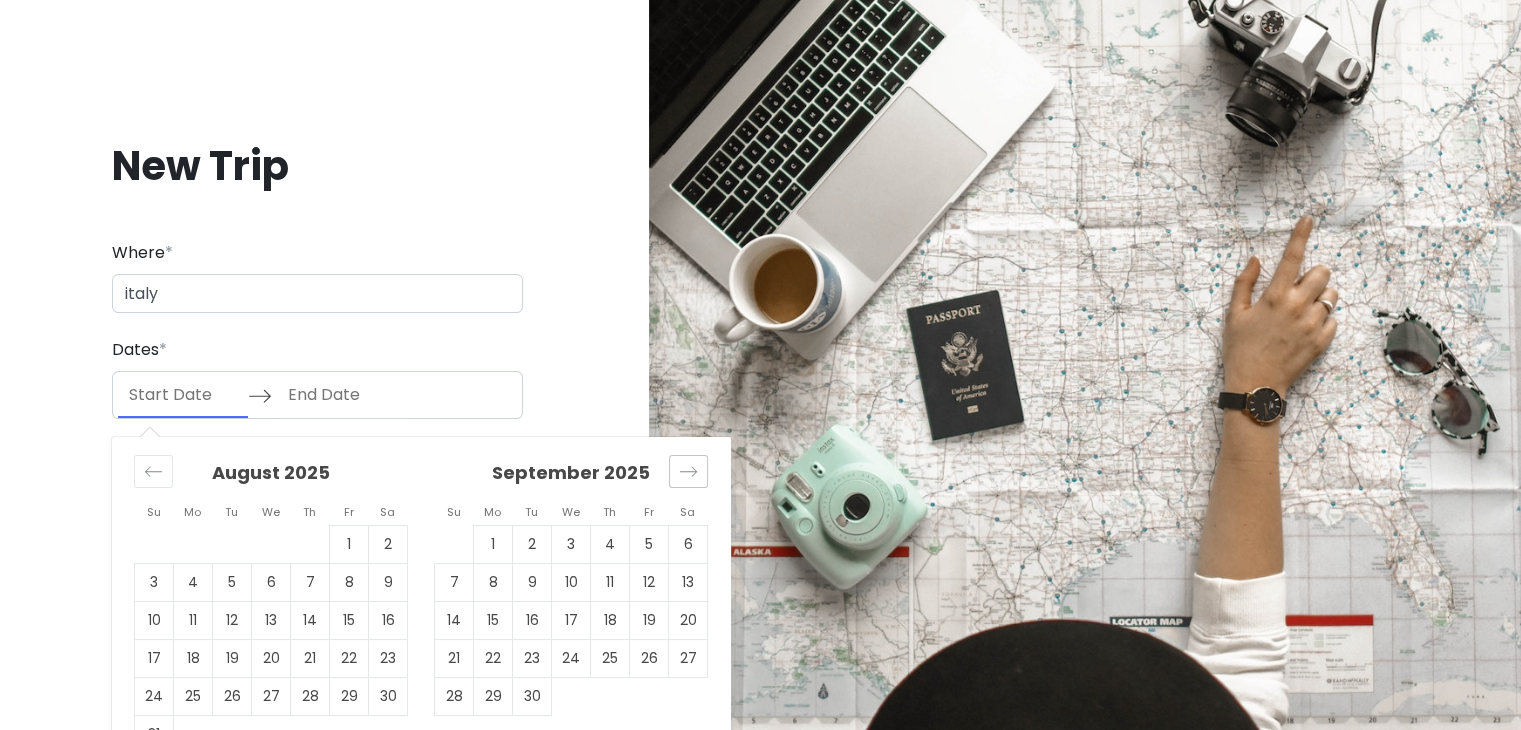 click at bounding box center [688, 471] 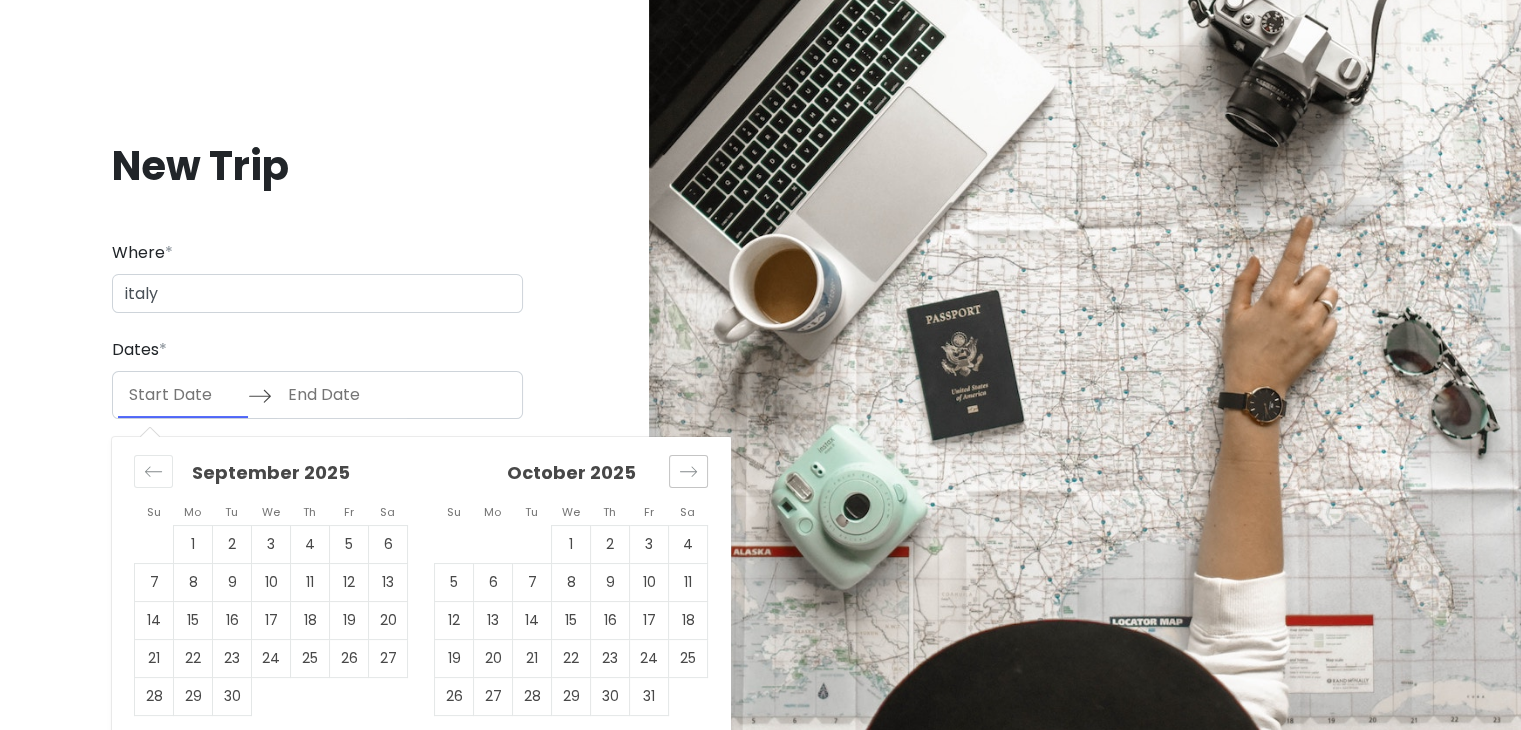 click at bounding box center (688, 471) 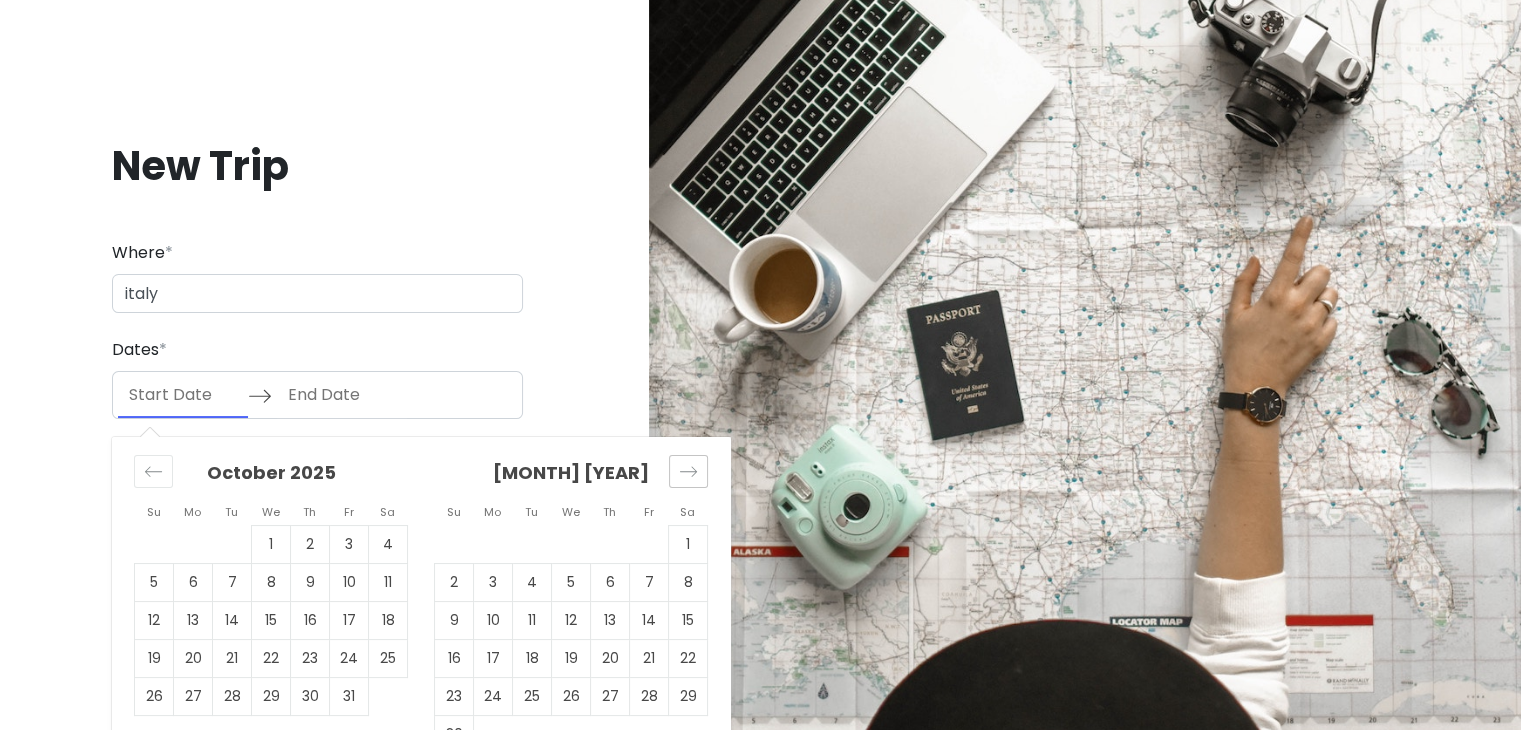 click at bounding box center [688, 471] 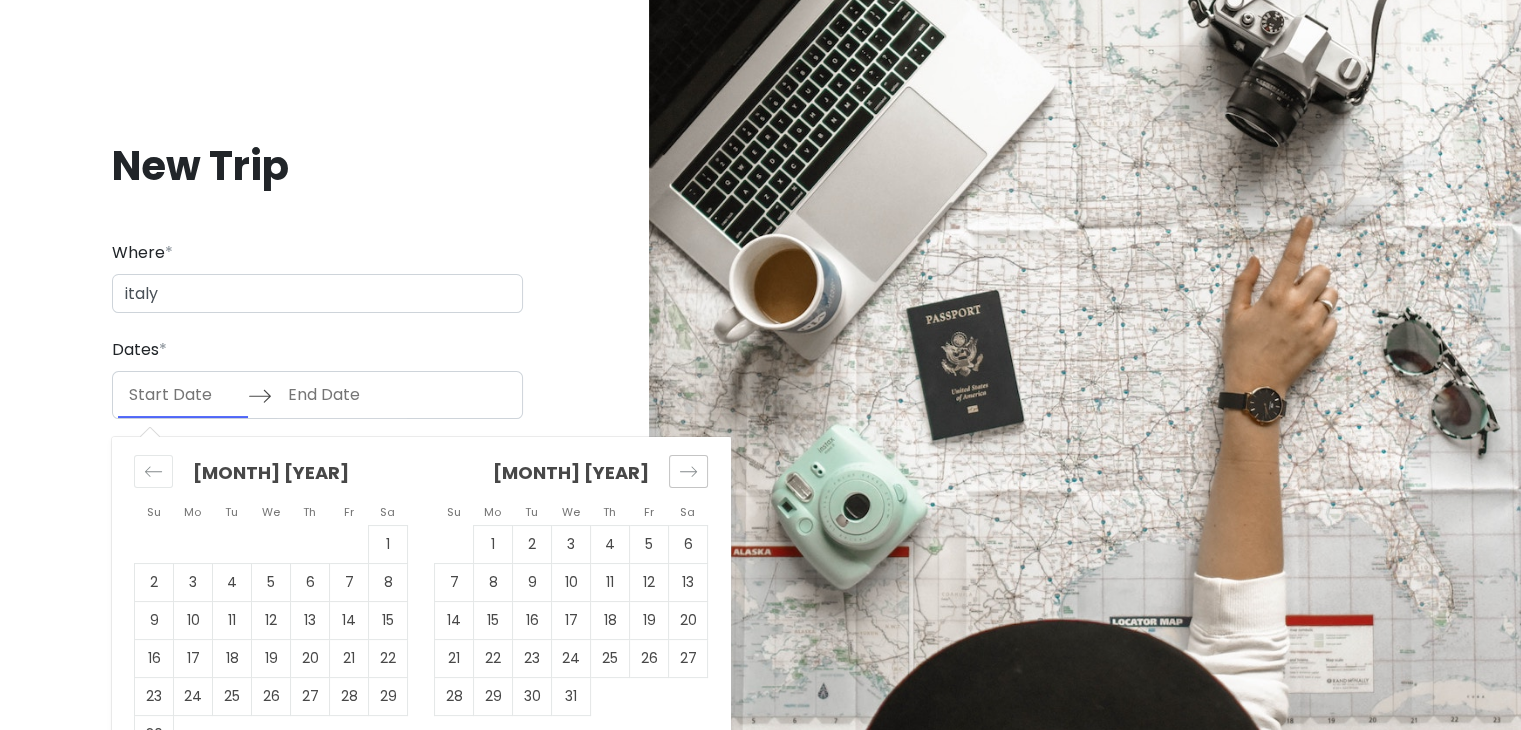 click at bounding box center (688, 471) 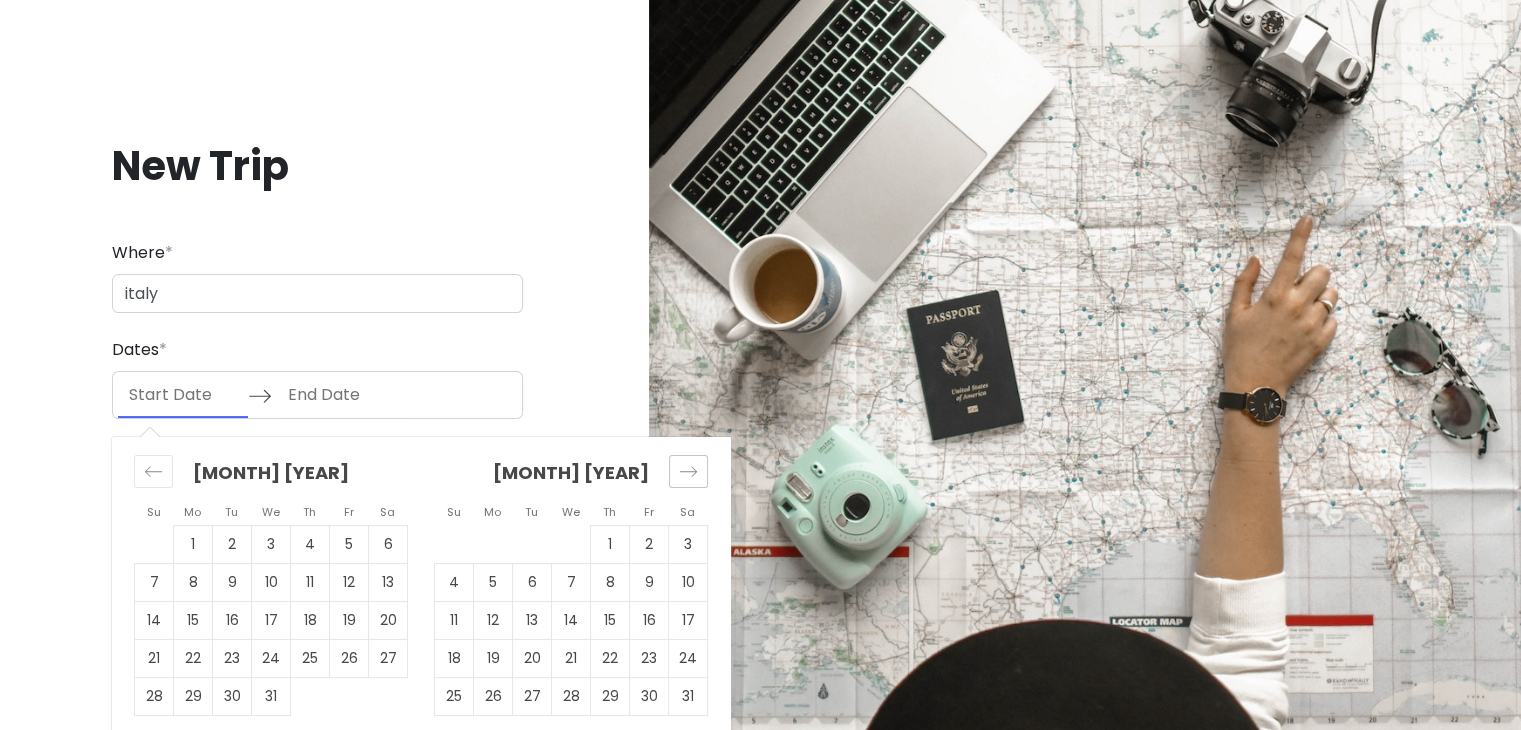 click at bounding box center [688, 471] 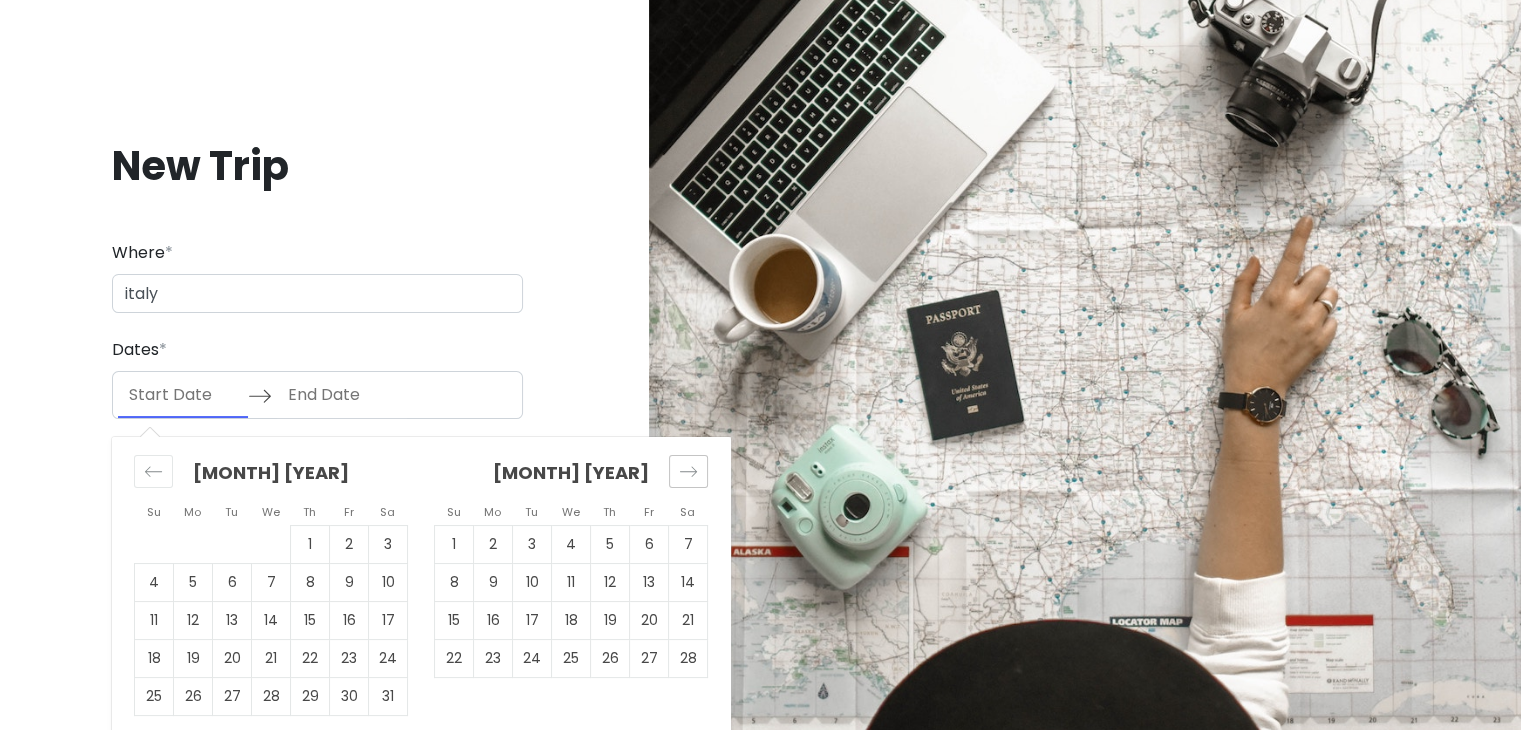 click at bounding box center (688, 471) 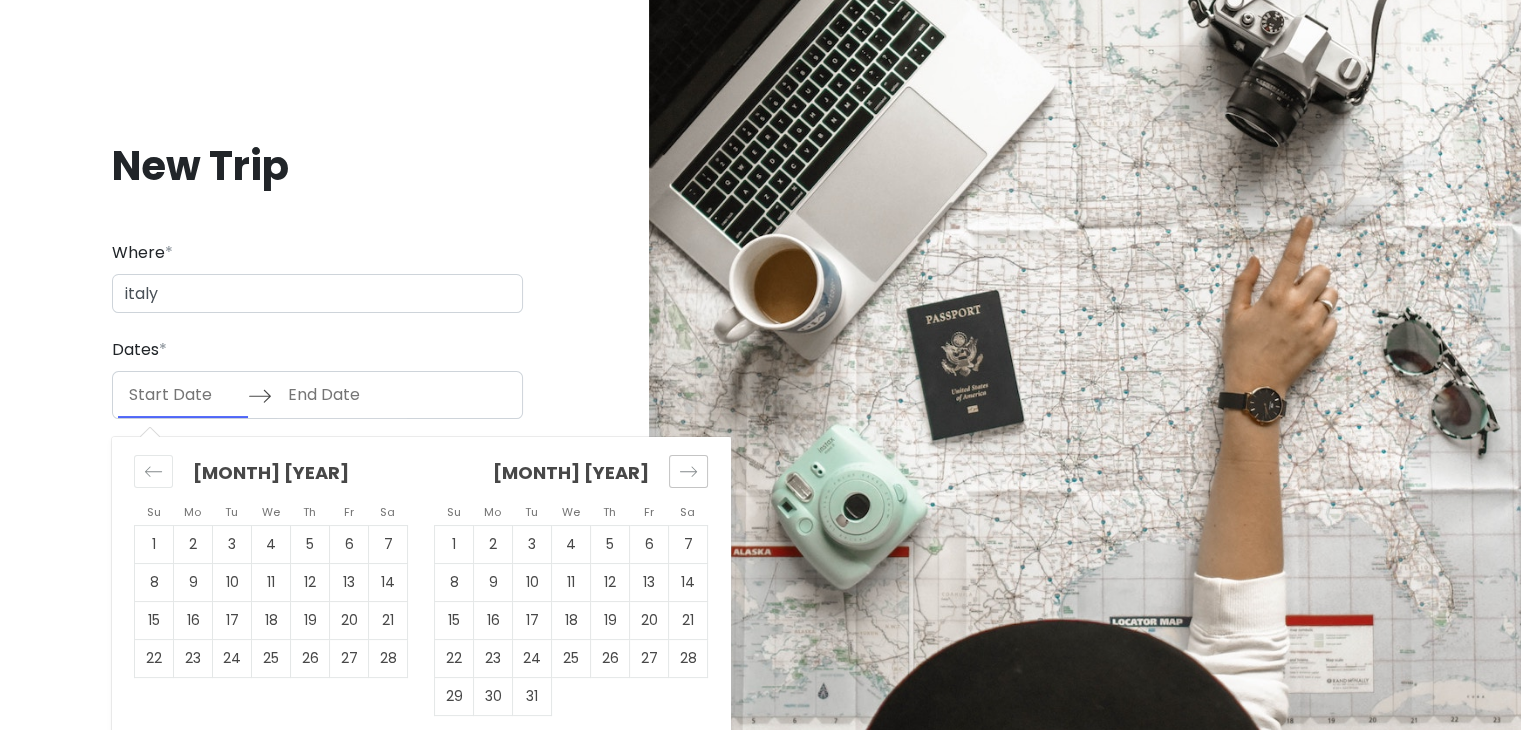 click at bounding box center (688, 471) 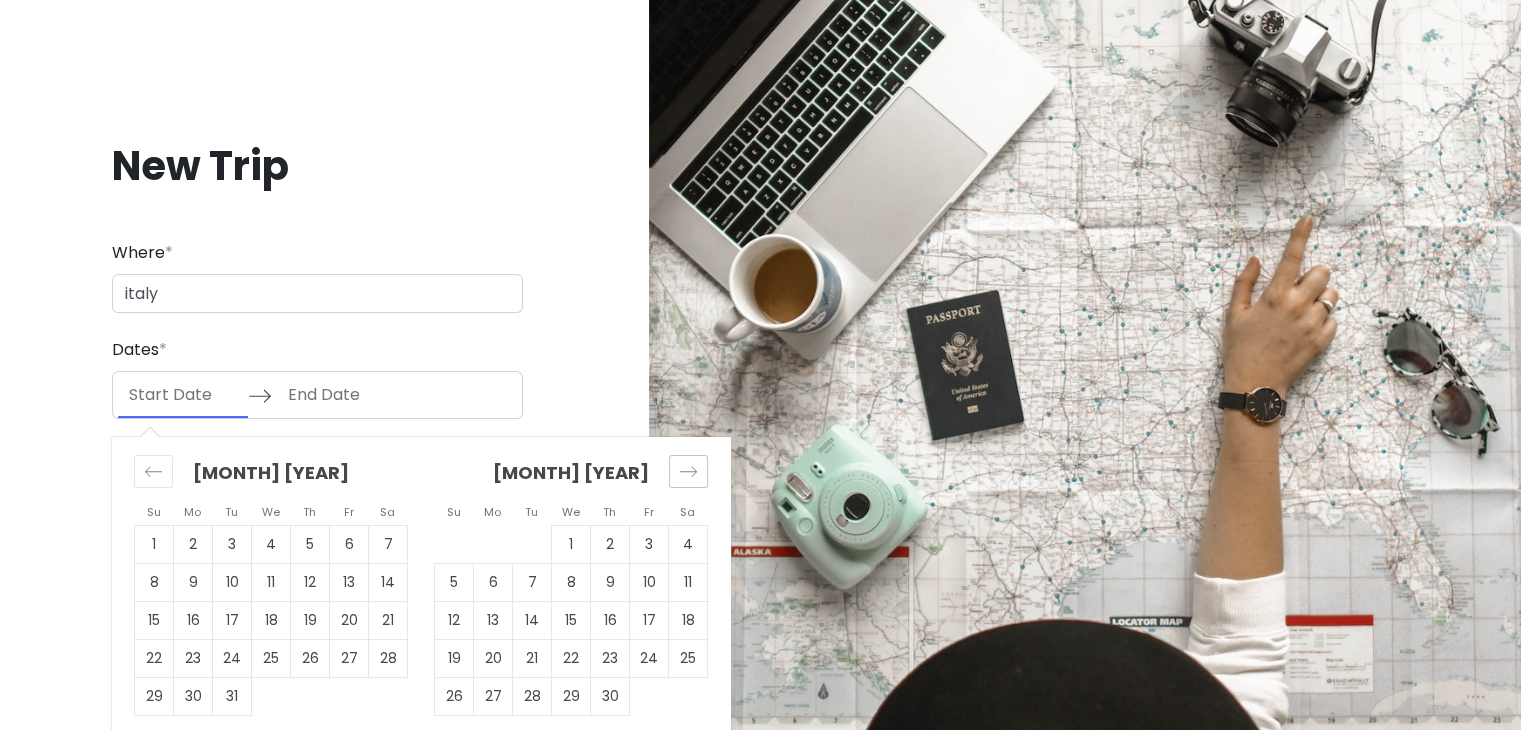 click at bounding box center (688, 471) 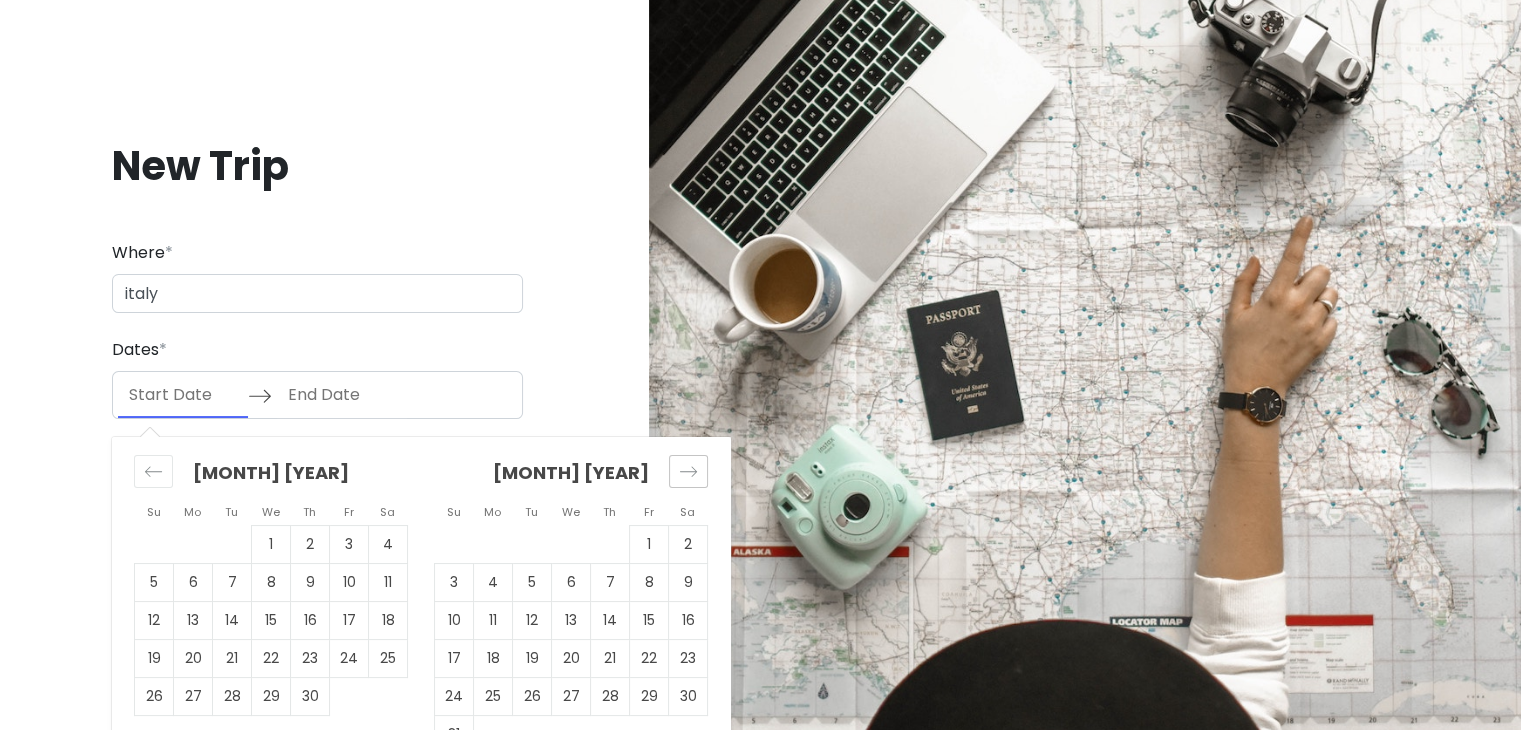 click at bounding box center (688, 471) 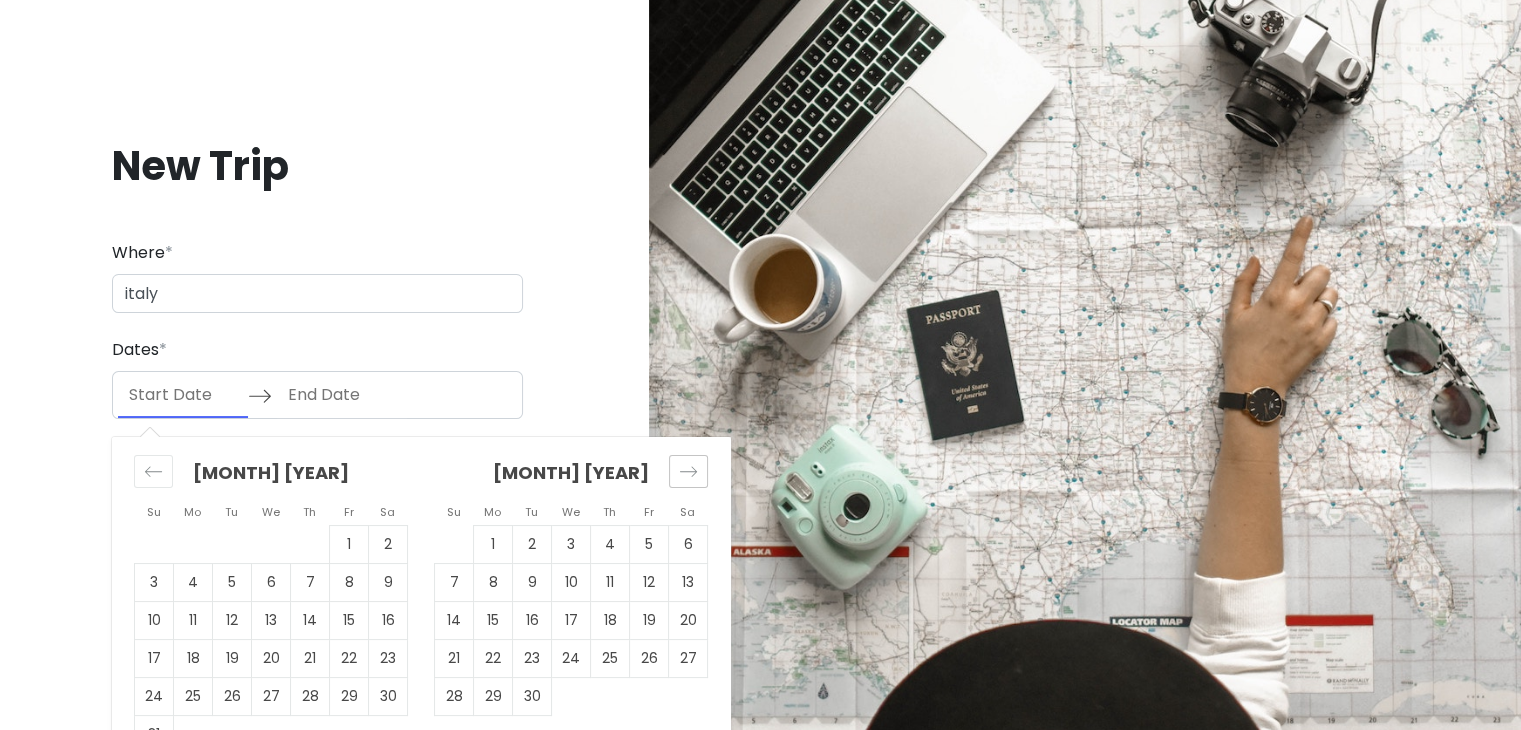 click at bounding box center [688, 471] 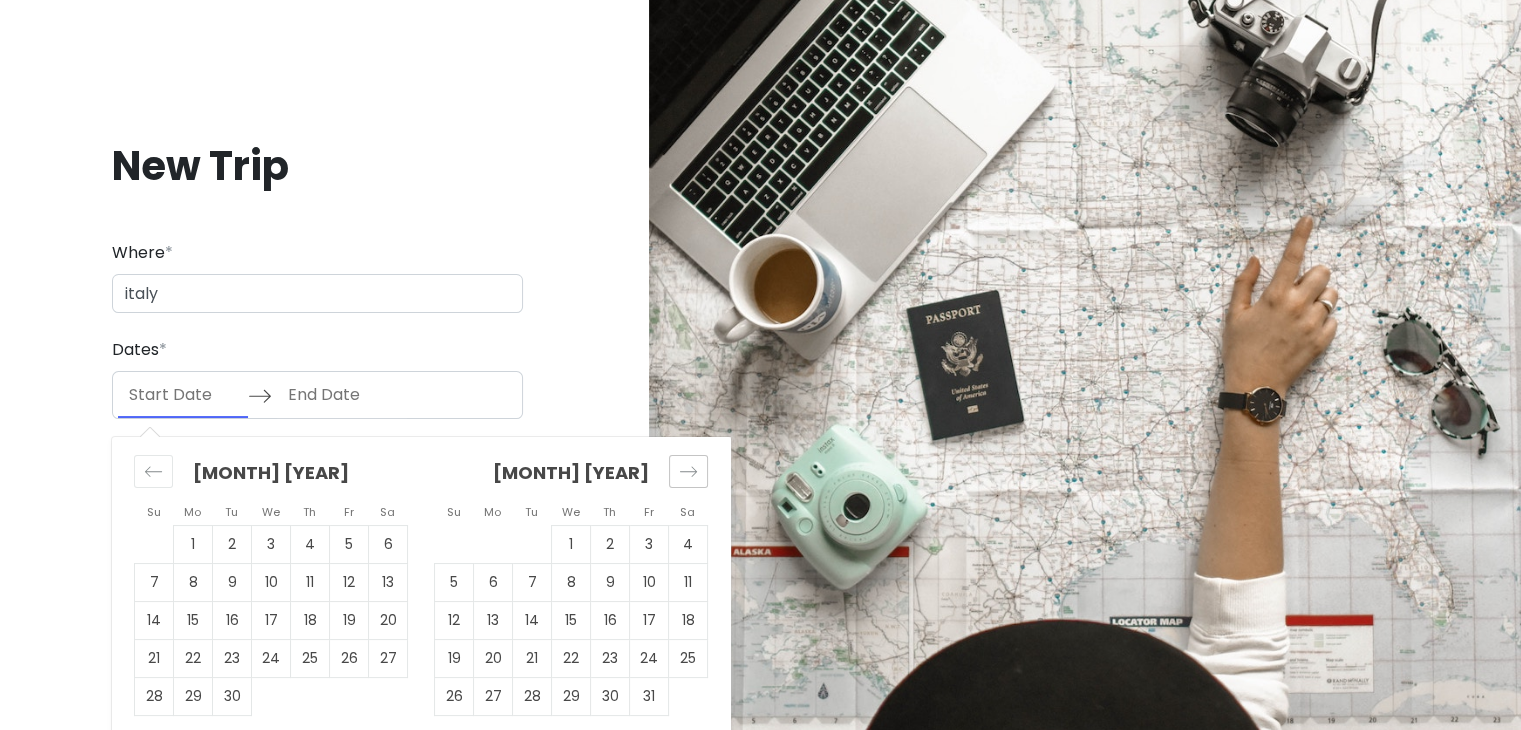 click at bounding box center (688, 471) 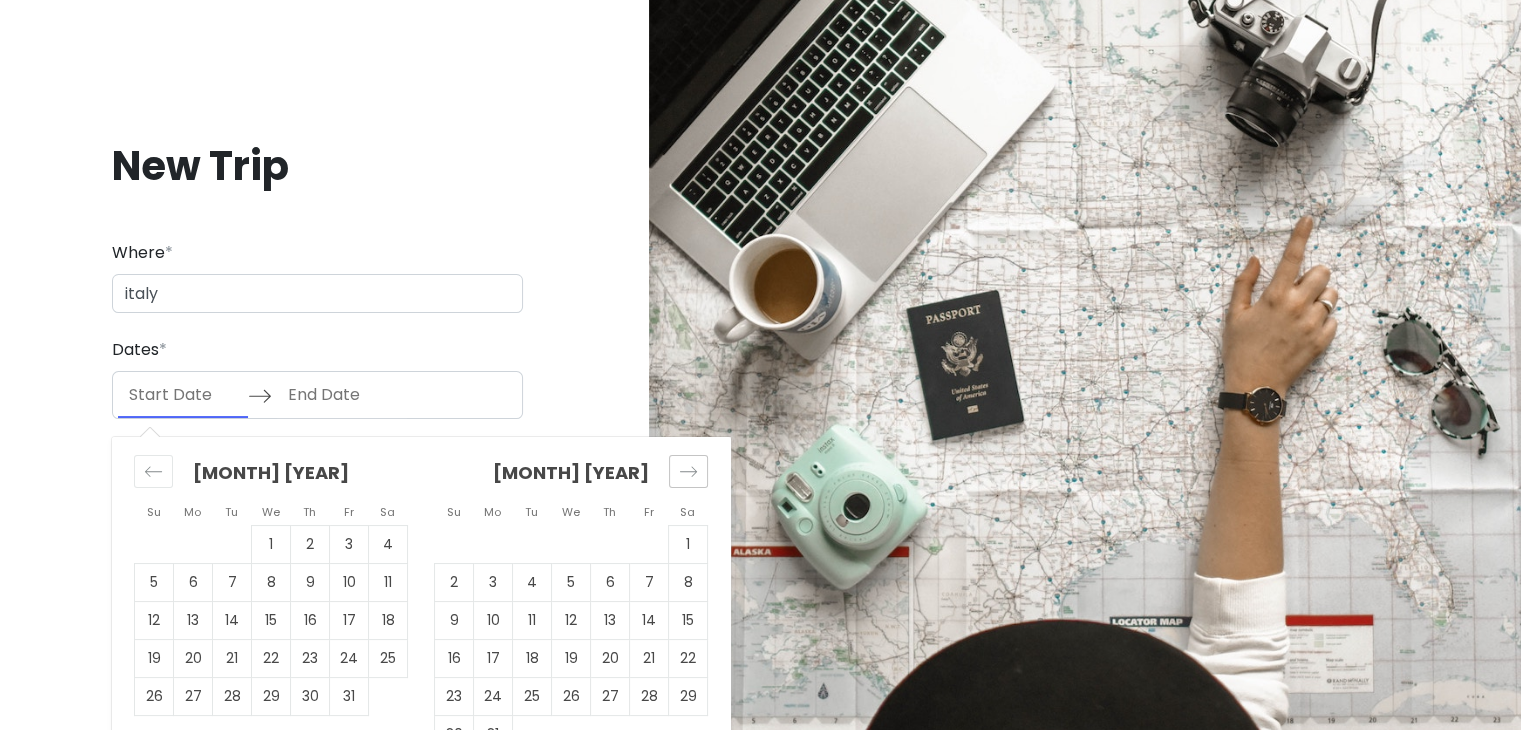 click at bounding box center (688, 471) 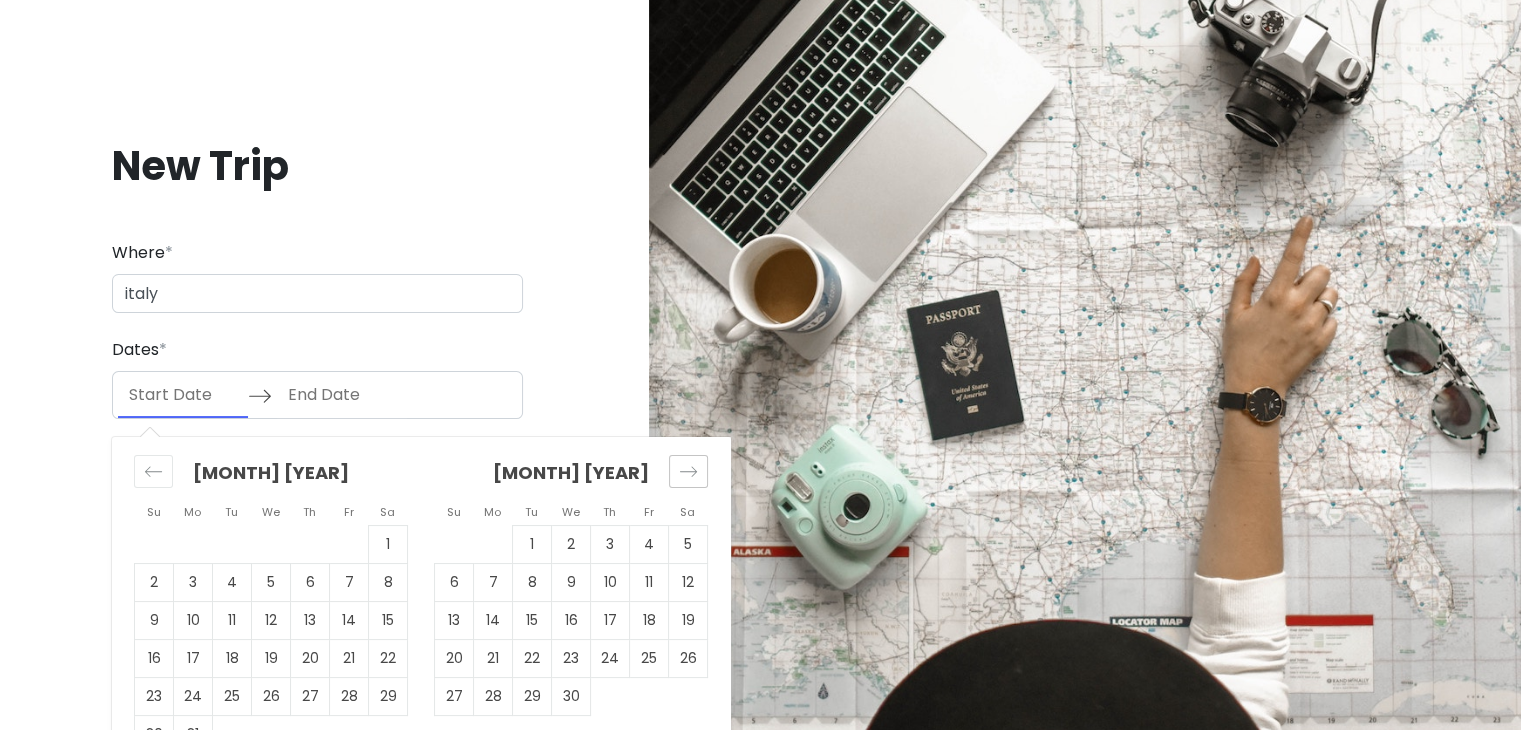 click at bounding box center (688, 471) 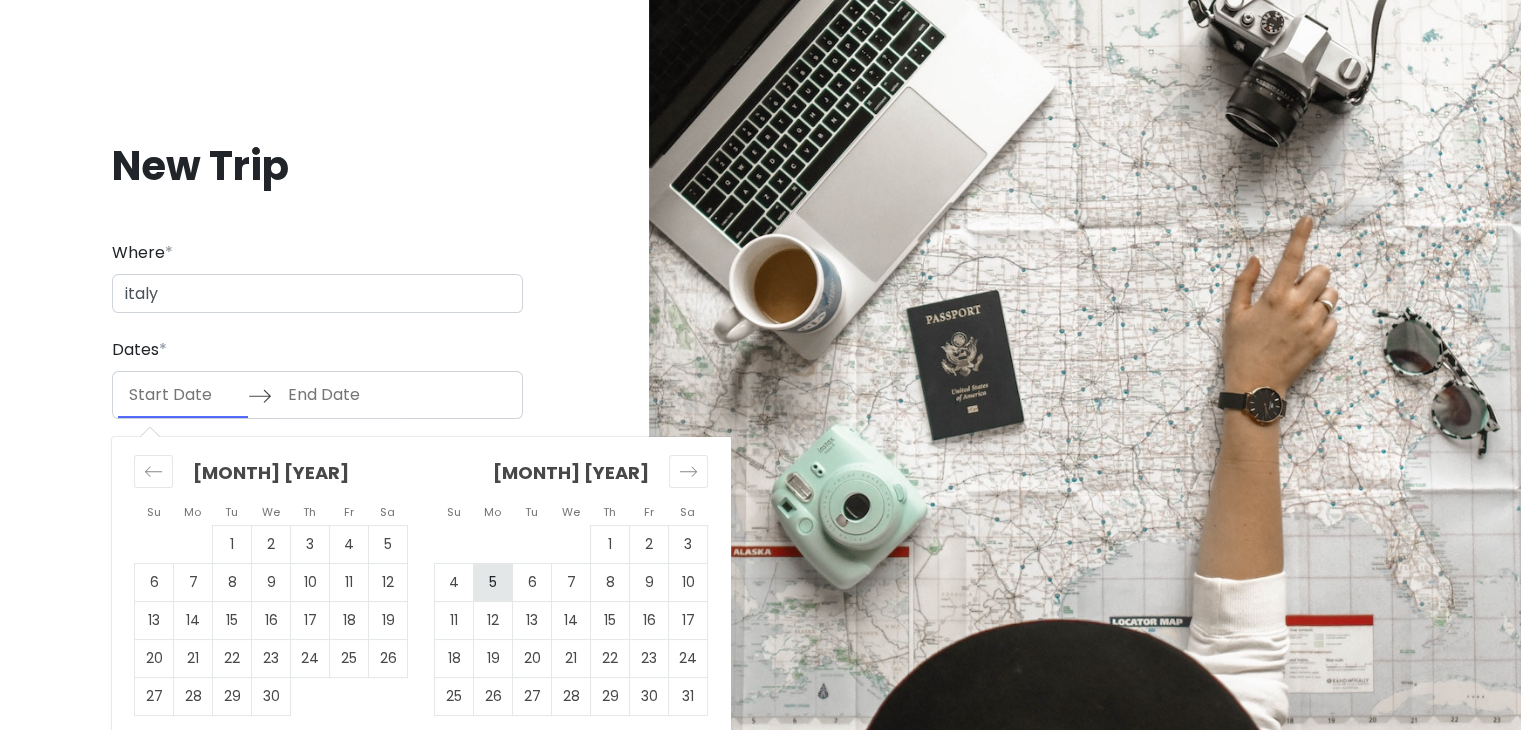 click on "5" at bounding box center [493, 582] 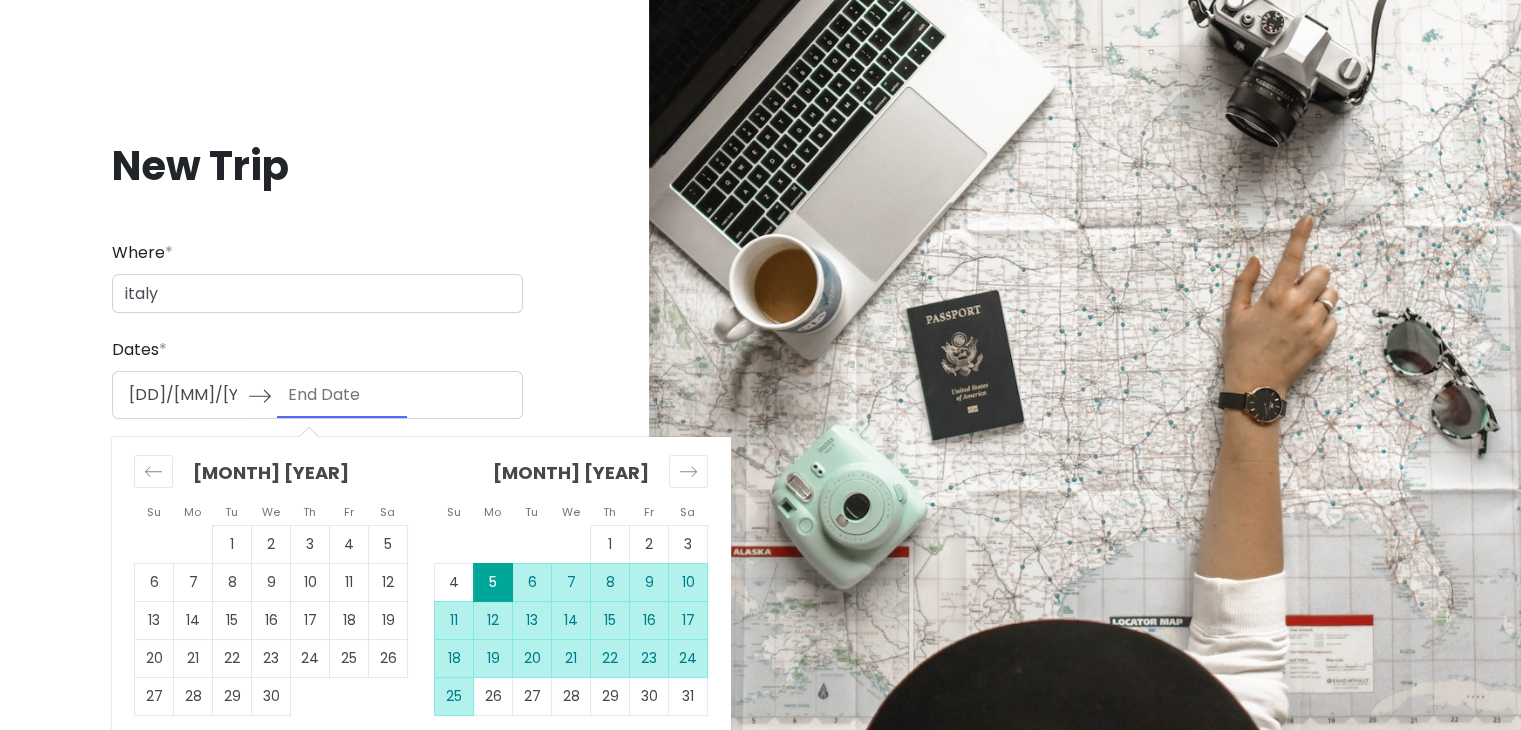 click on "25" at bounding box center (454, 696) 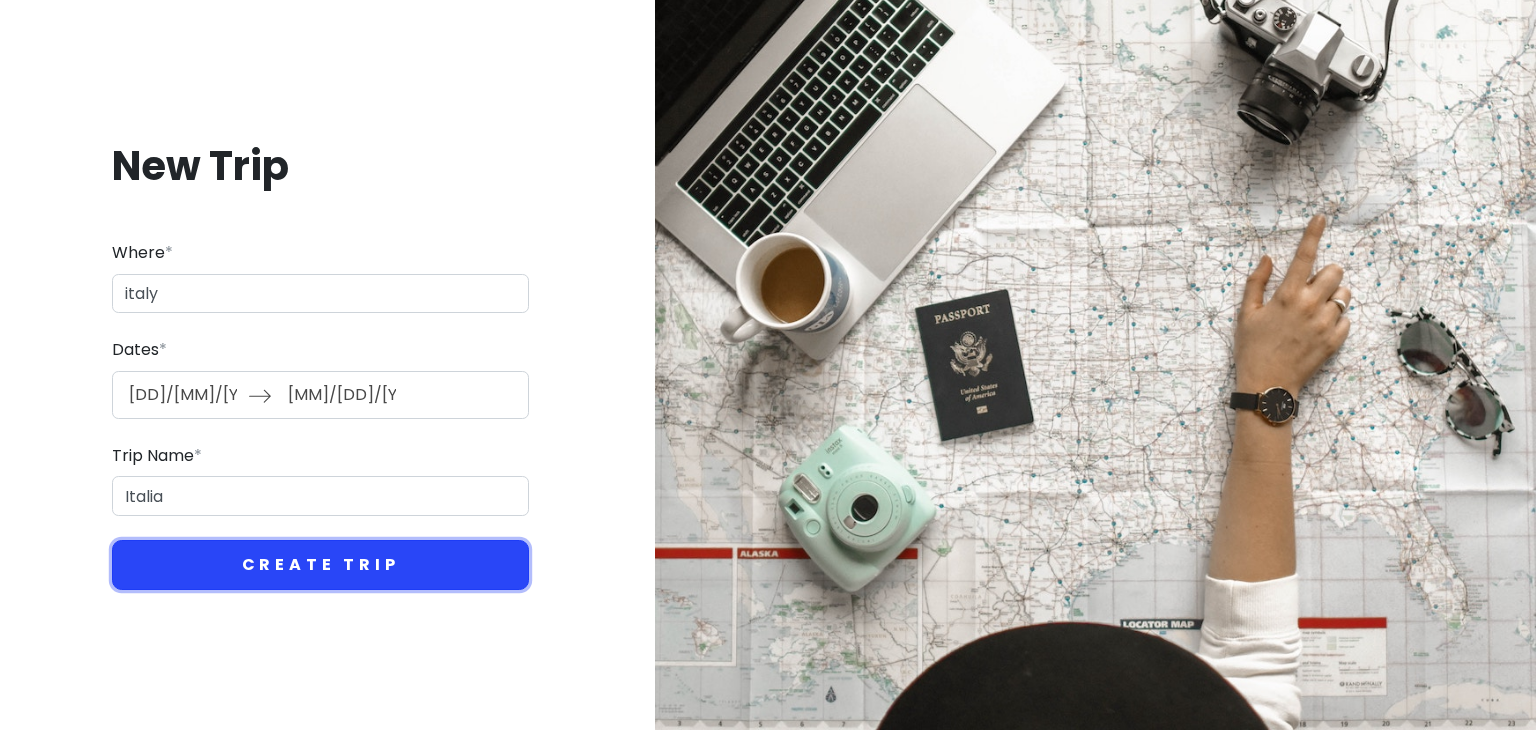click on "Create Trip" at bounding box center (320, 565) 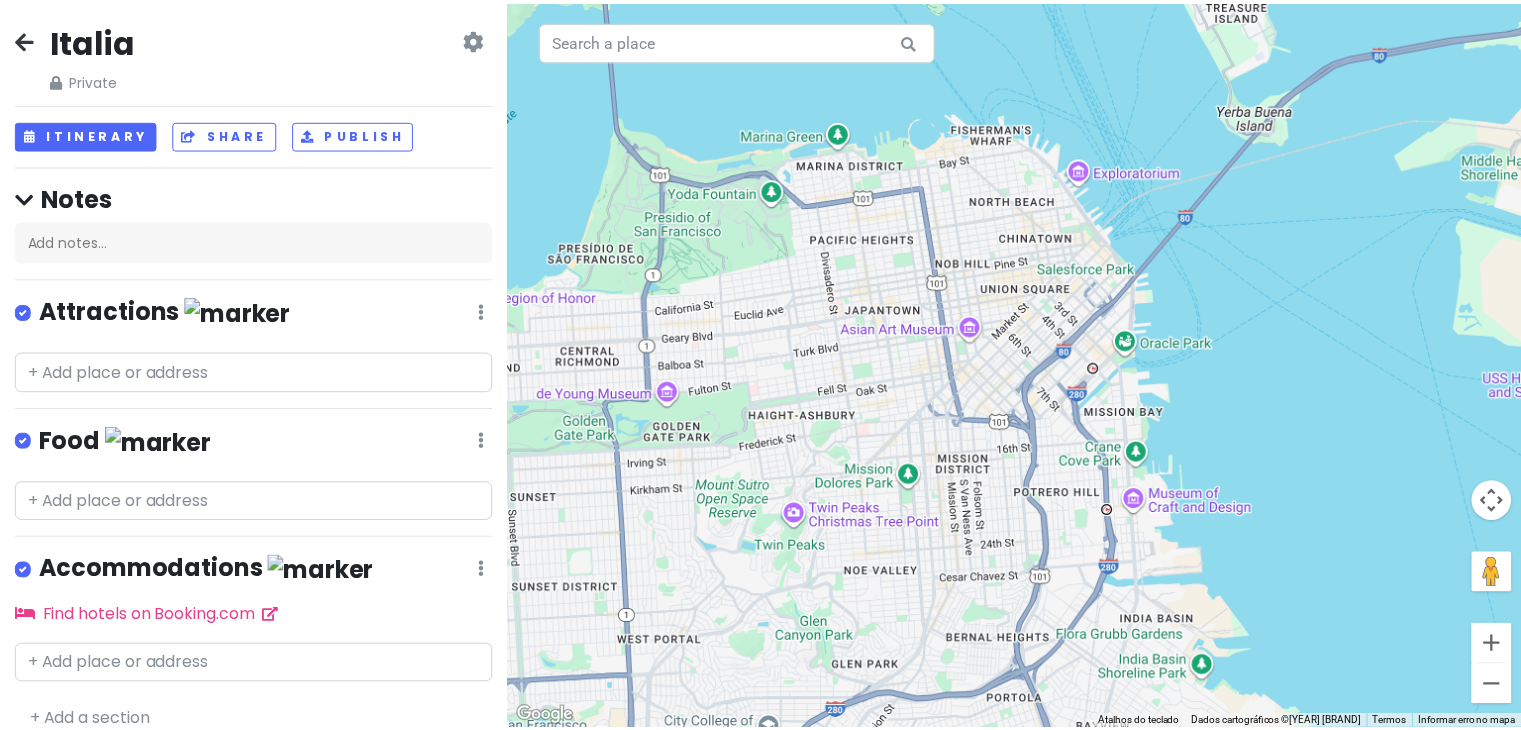 scroll, scrollTop: 0, scrollLeft: 0, axis: both 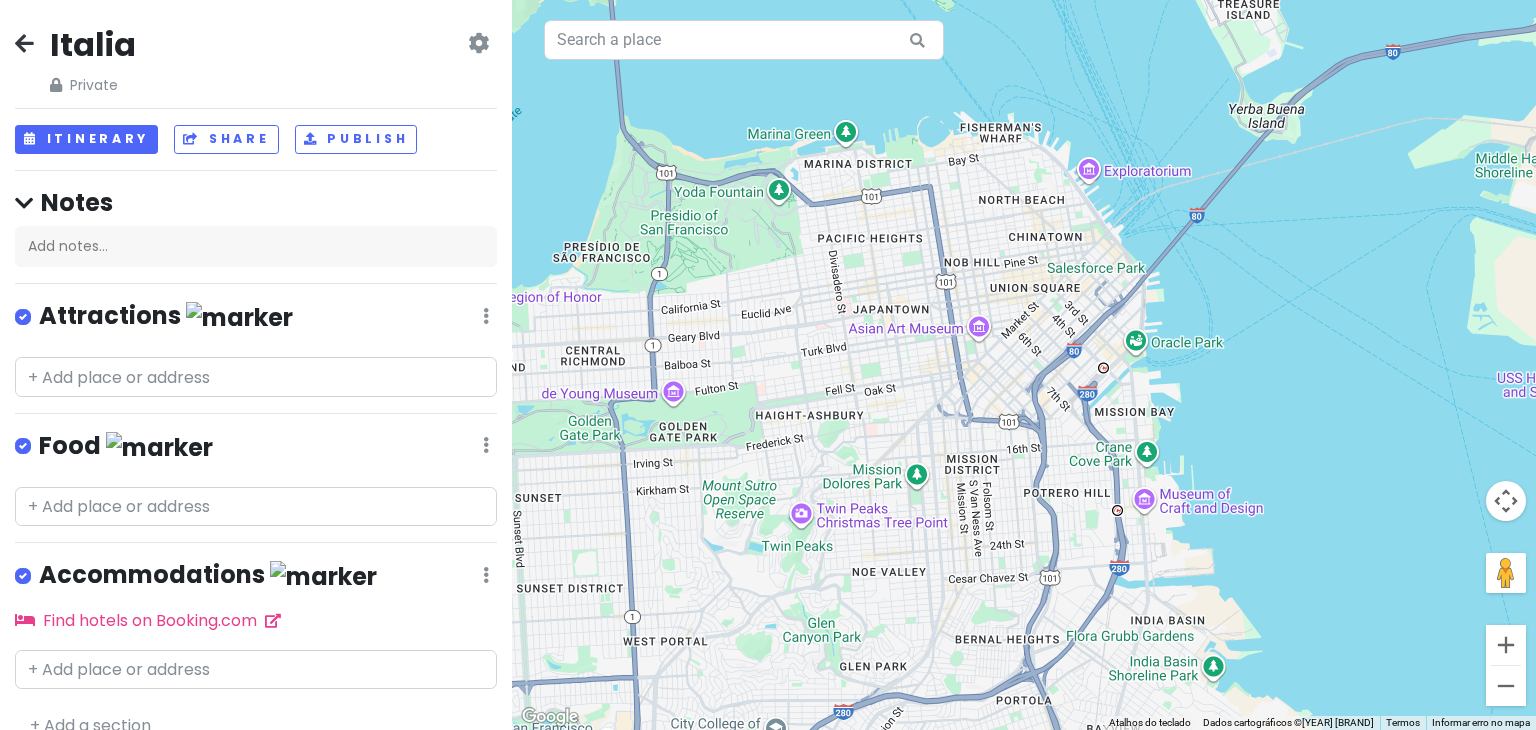 click on "Italia Private Change Dates Make a Copy Delete Trip Go Pro ⚡️ Give Feedback 💡 Support Scout ☕️ Log Out" at bounding box center (256, 60) 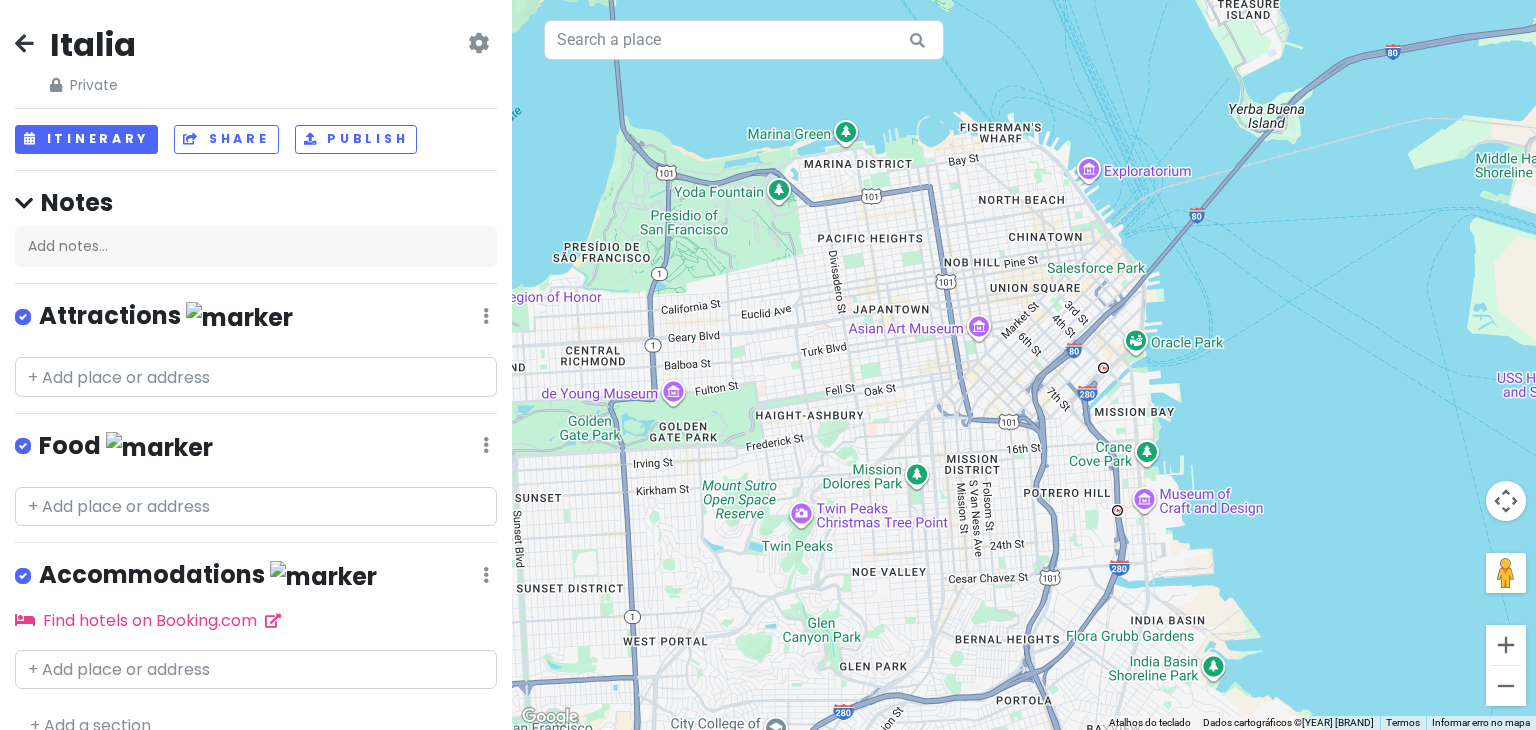 click at bounding box center (478, 43) 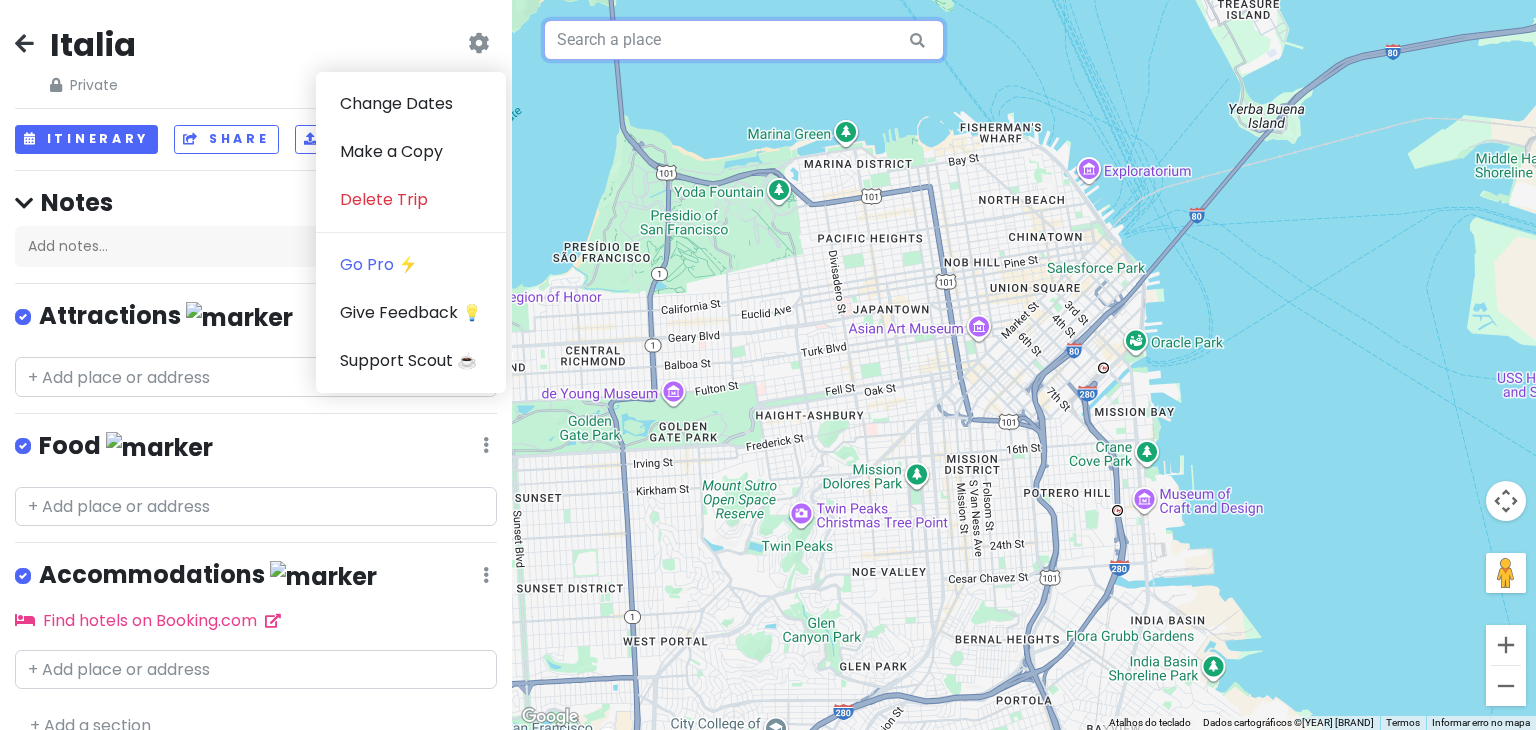 click at bounding box center (744, 40) 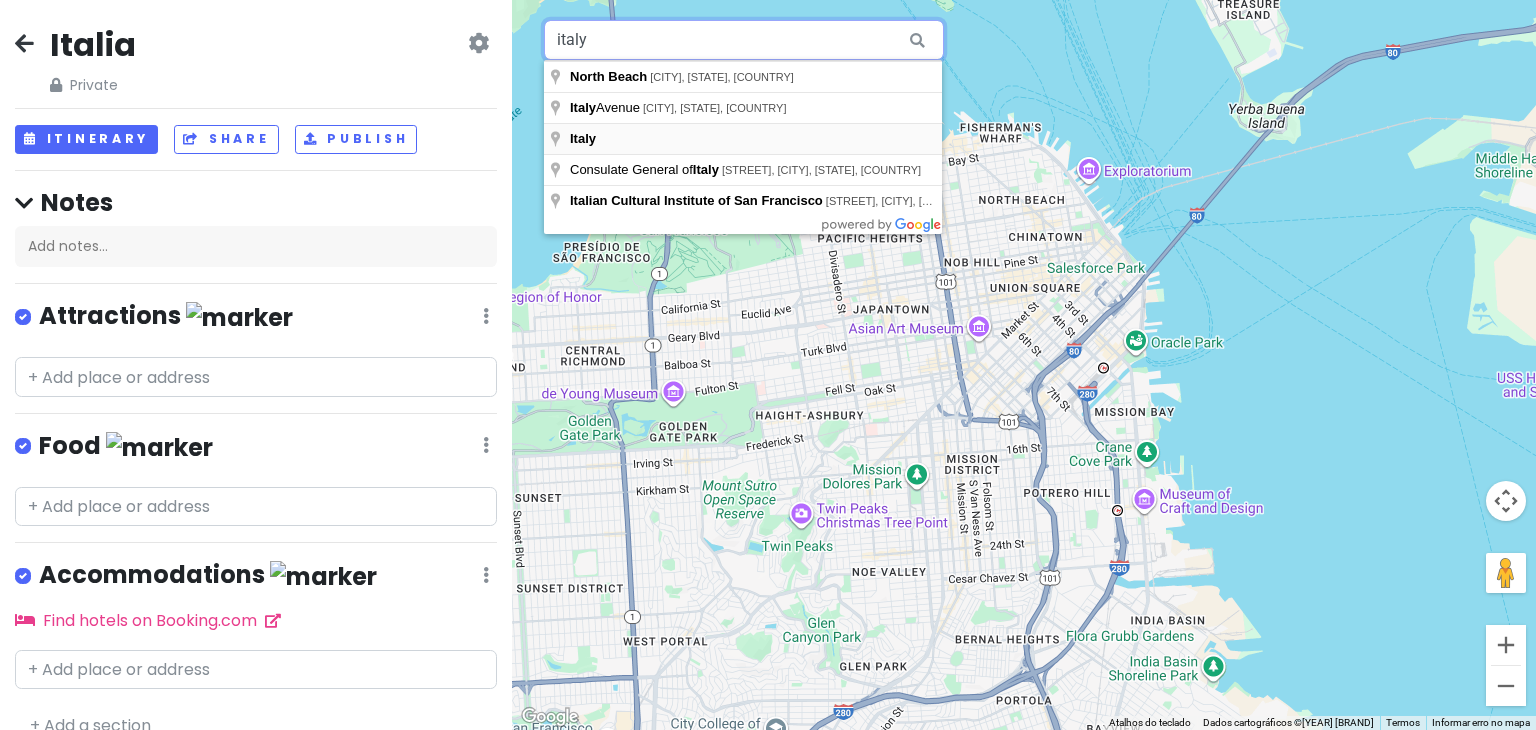 type on "italy" 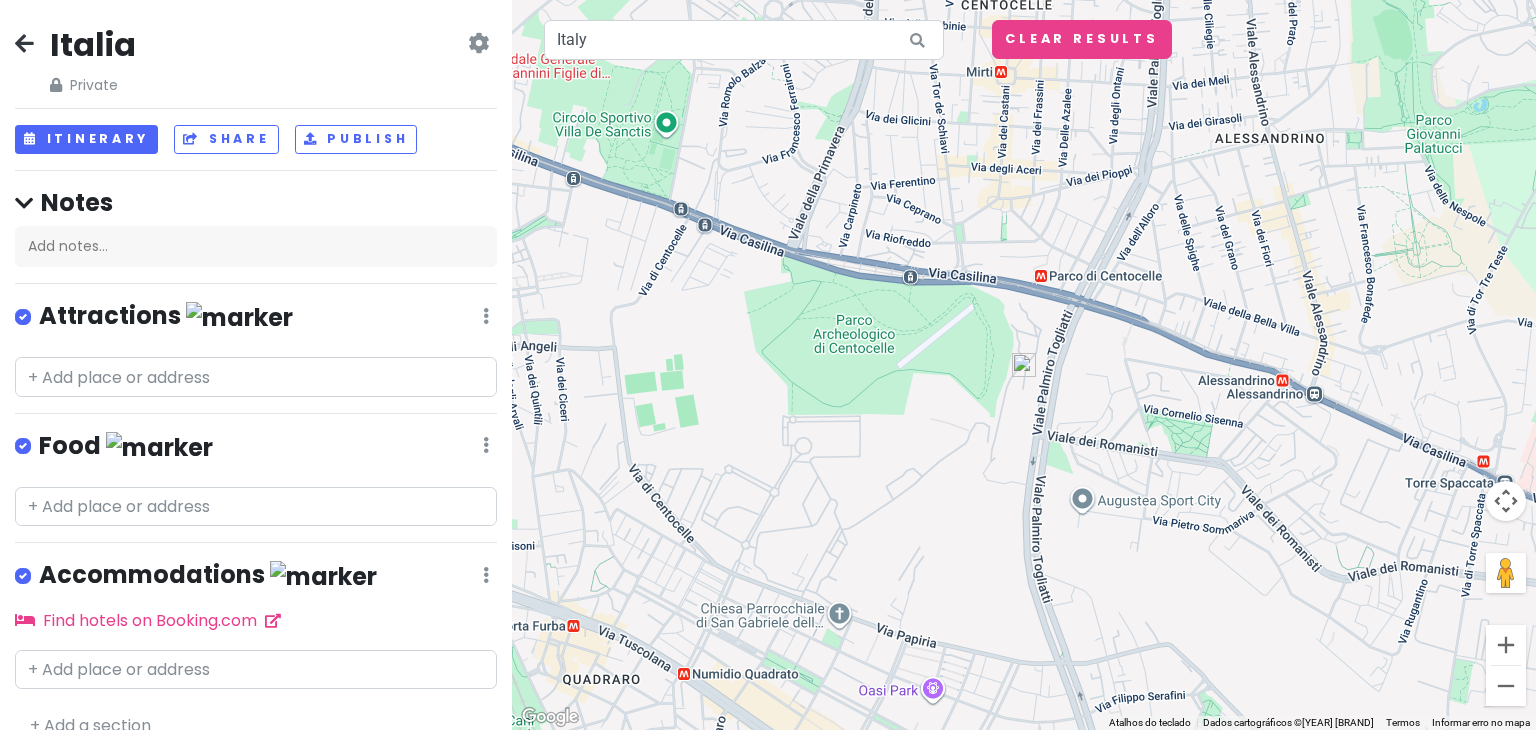 click at bounding box center [478, 43] 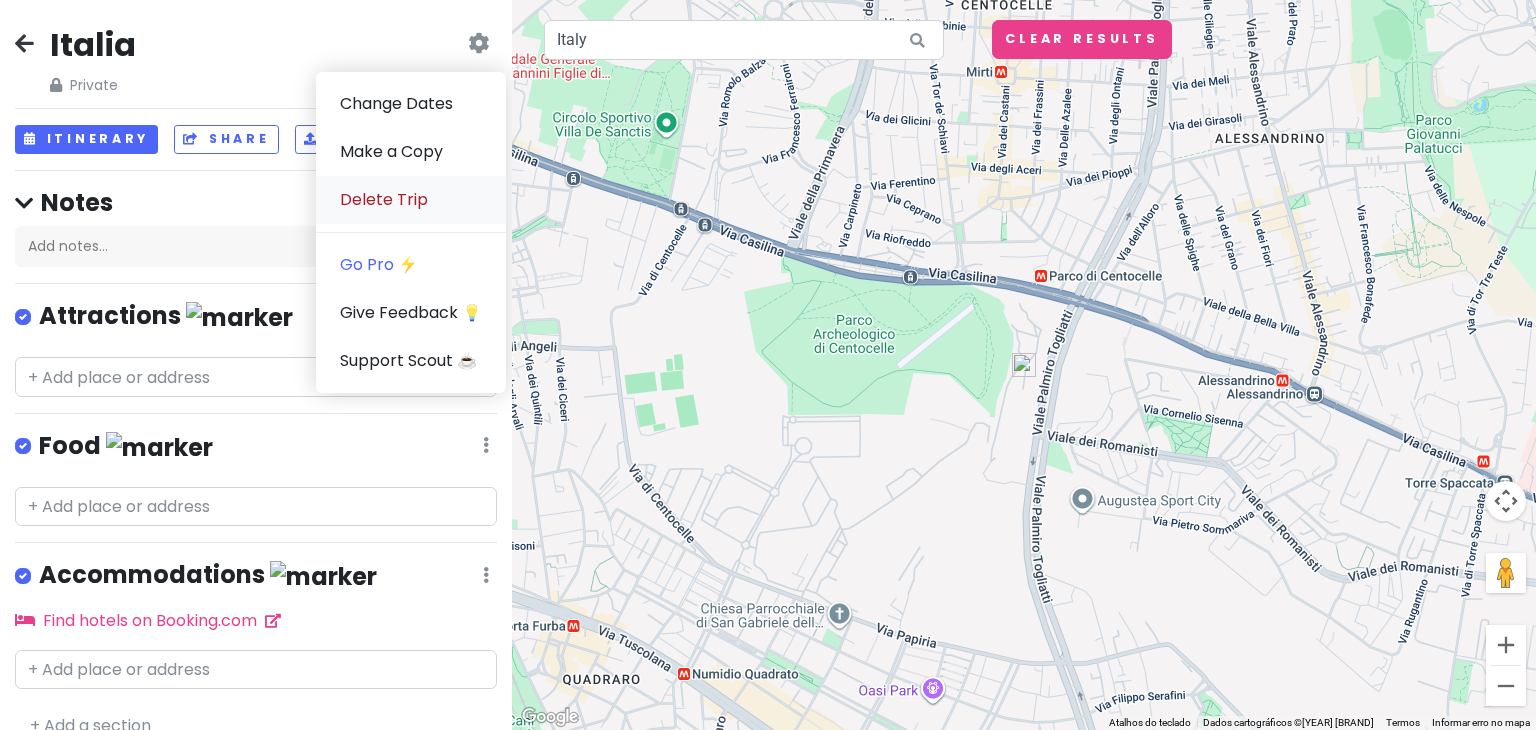 click on "Delete Trip" at bounding box center [411, 200] 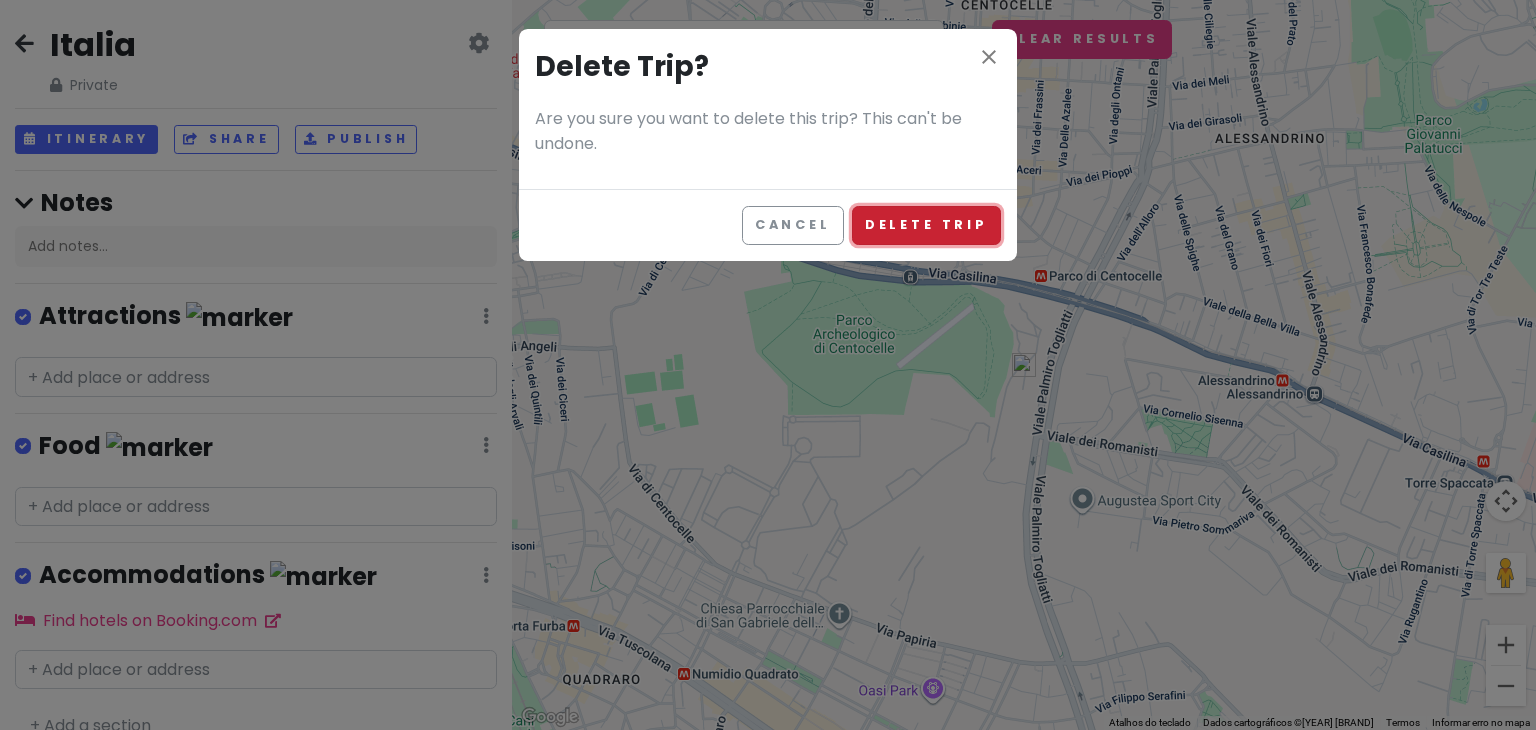 click on "Delete Trip" at bounding box center [926, 225] 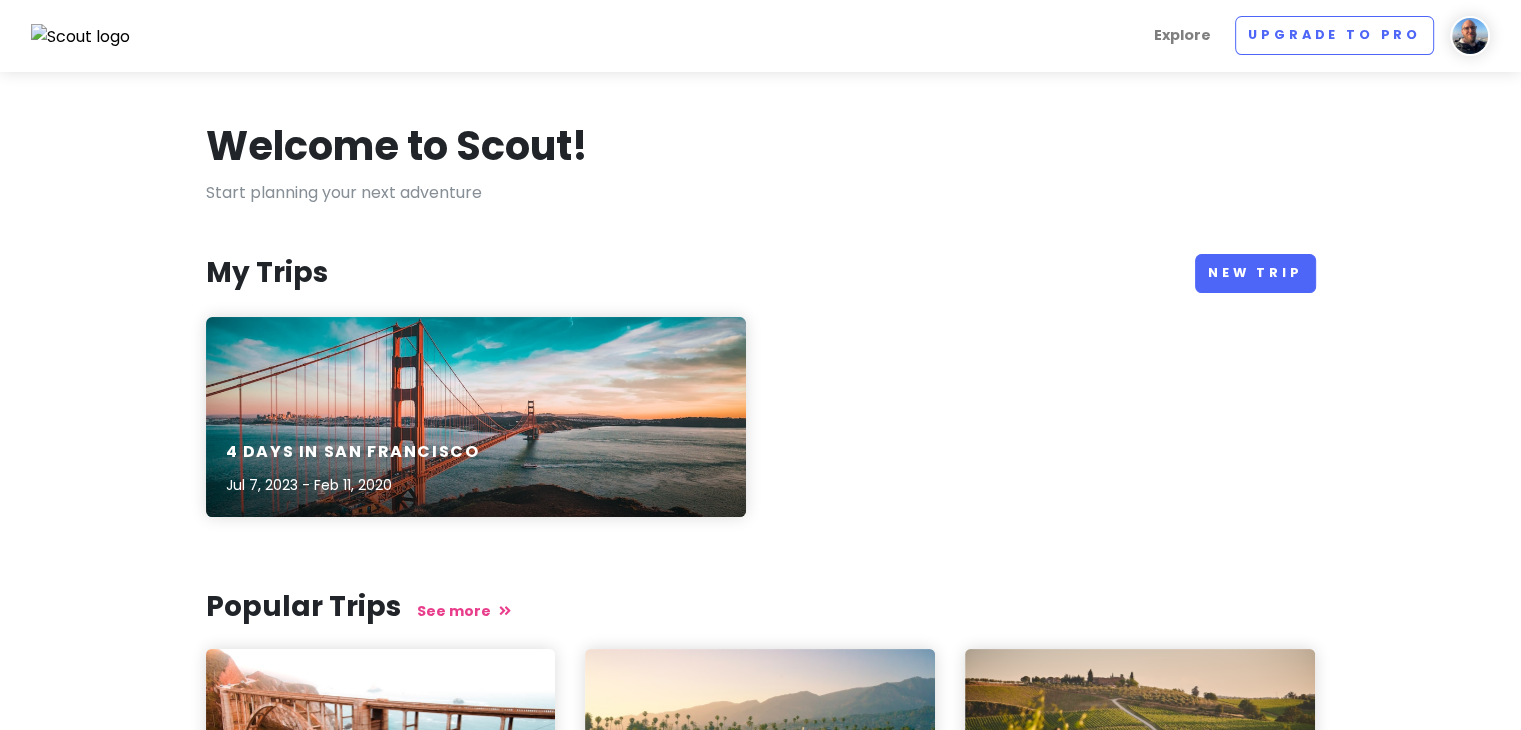 click at bounding box center [1470, 36] 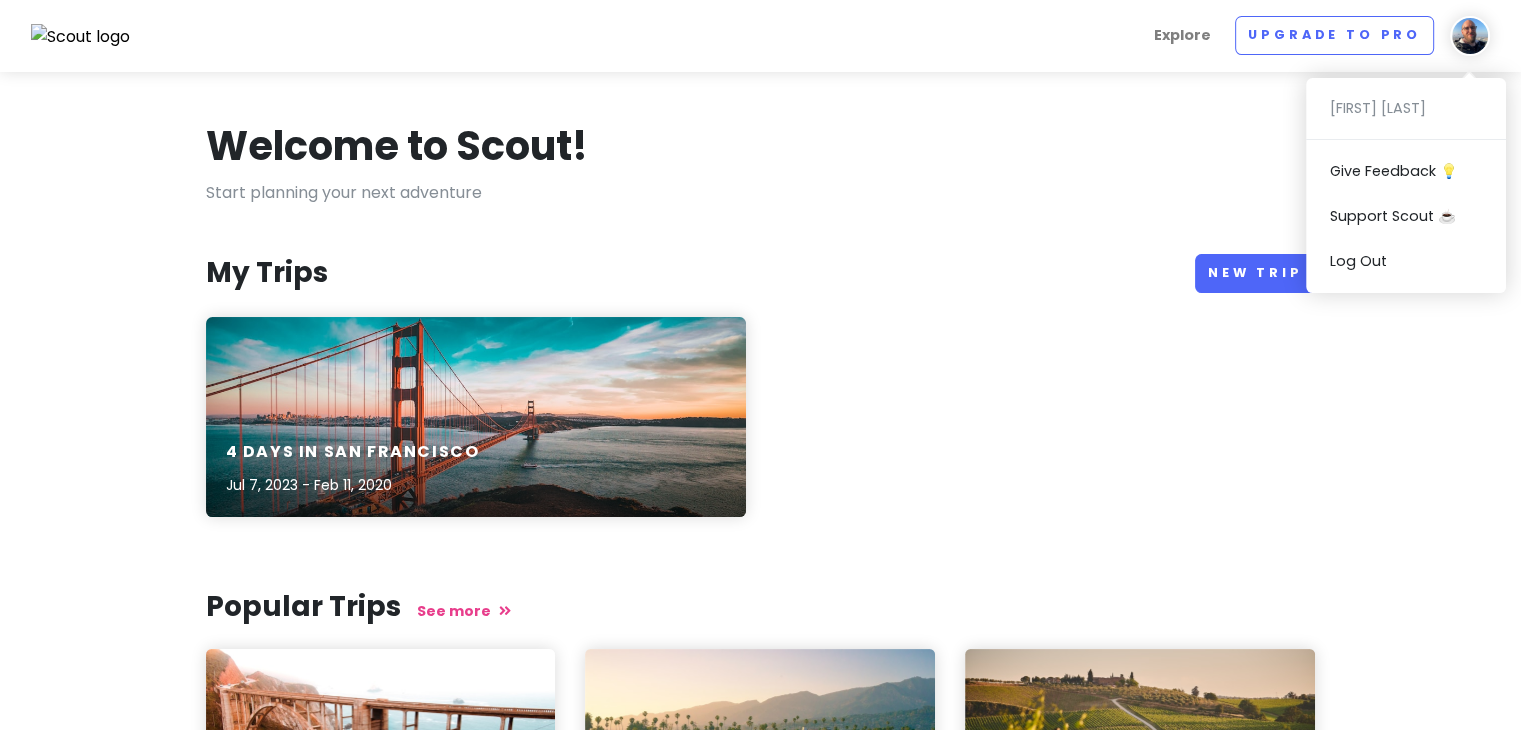click on "[FIRST] [LAST] Give Feedback 💡 Support Scout ☕️ Log Out" at bounding box center (1406, 185) 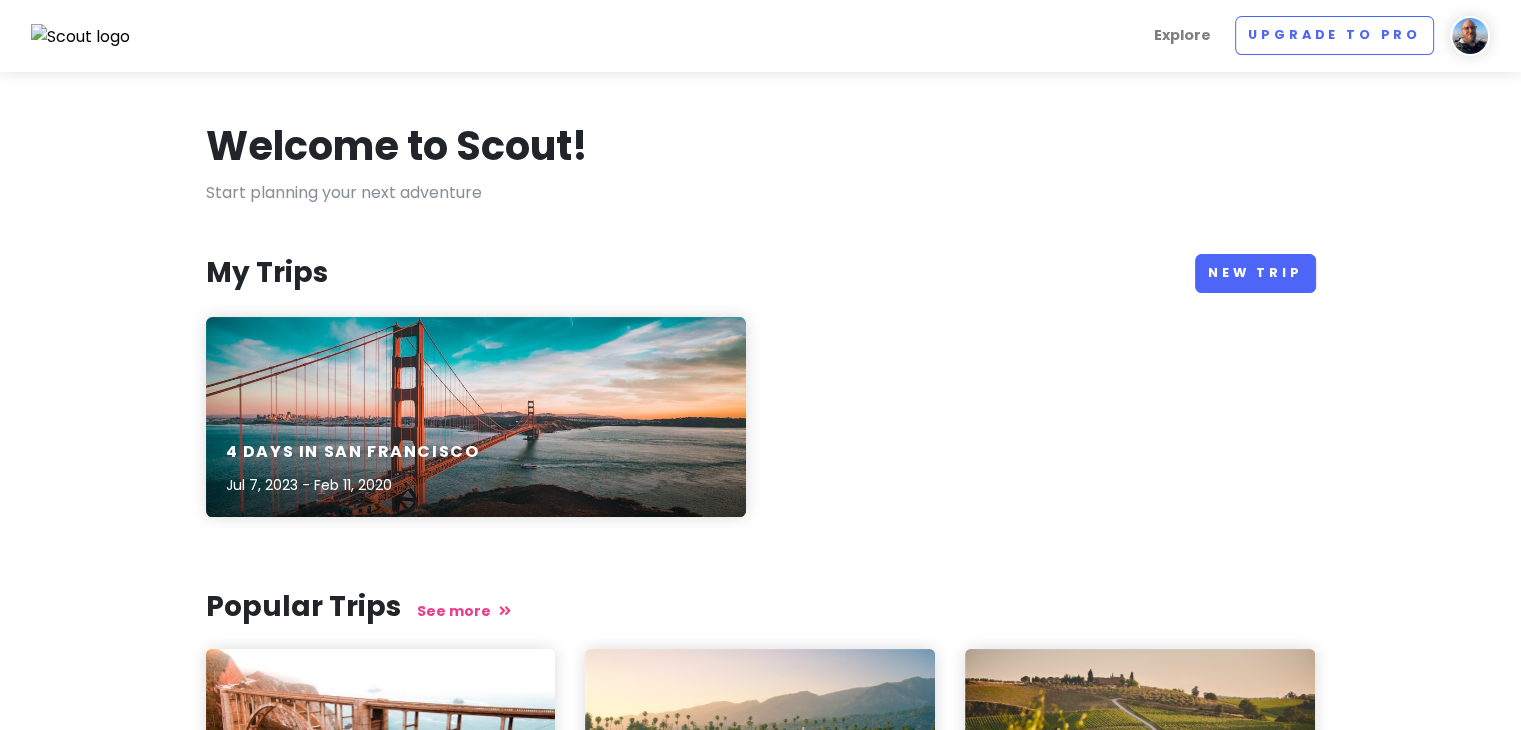 click at bounding box center (1470, 36) 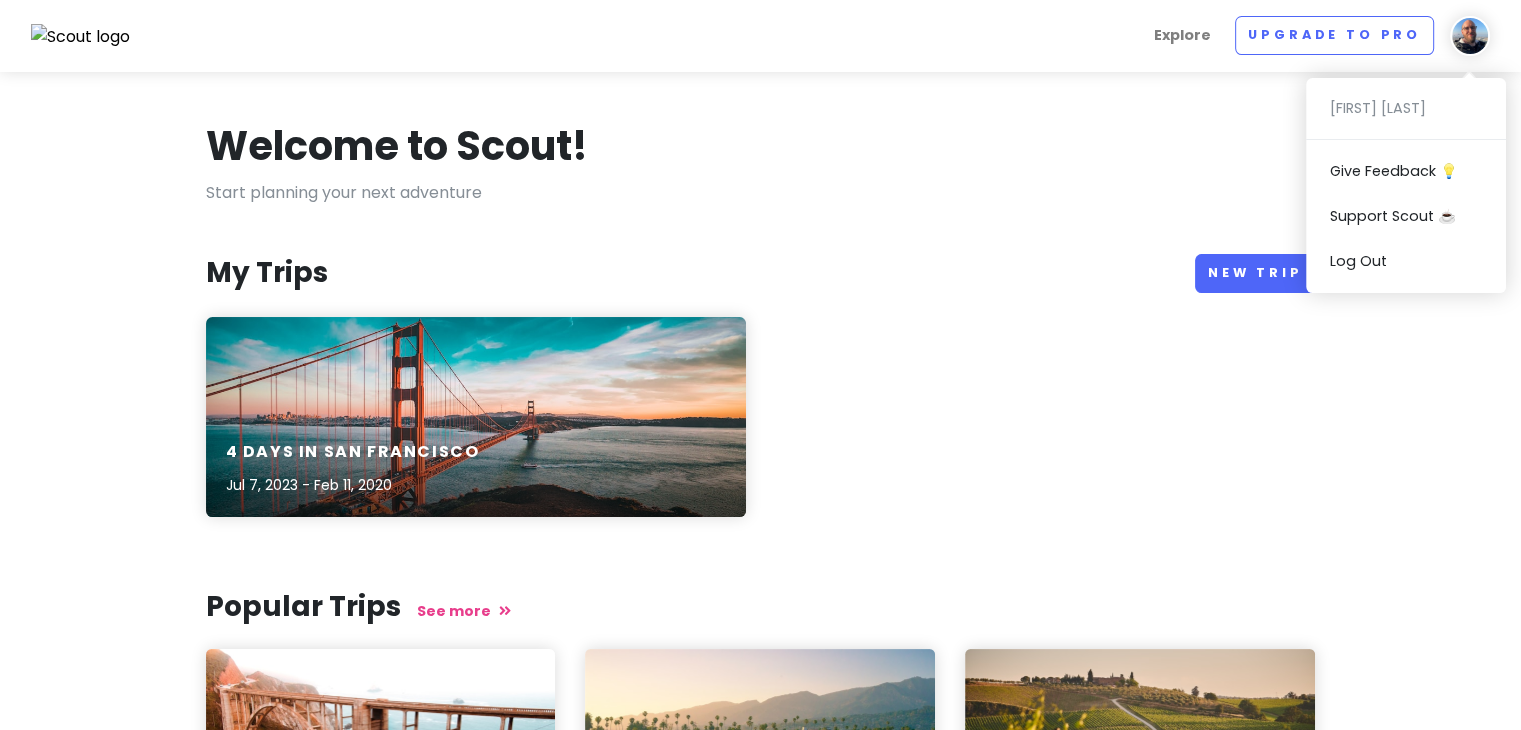 click on "[FIRST] [LAST] Give Feedback 💡 Support Scout ☕️ Log Out" at bounding box center (1406, 185) 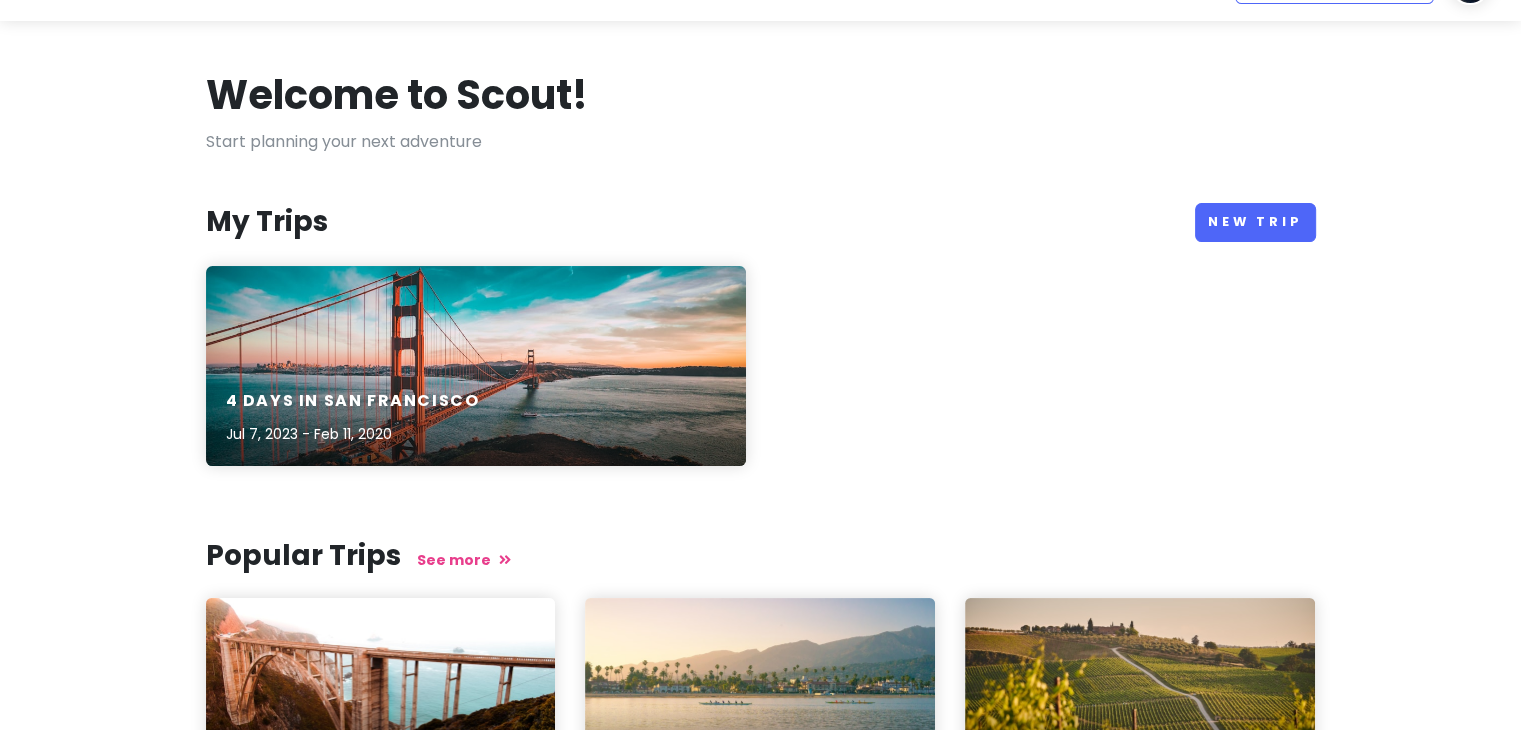 scroll, scrollTop: 0, scrollLeft: 0, axis: both 